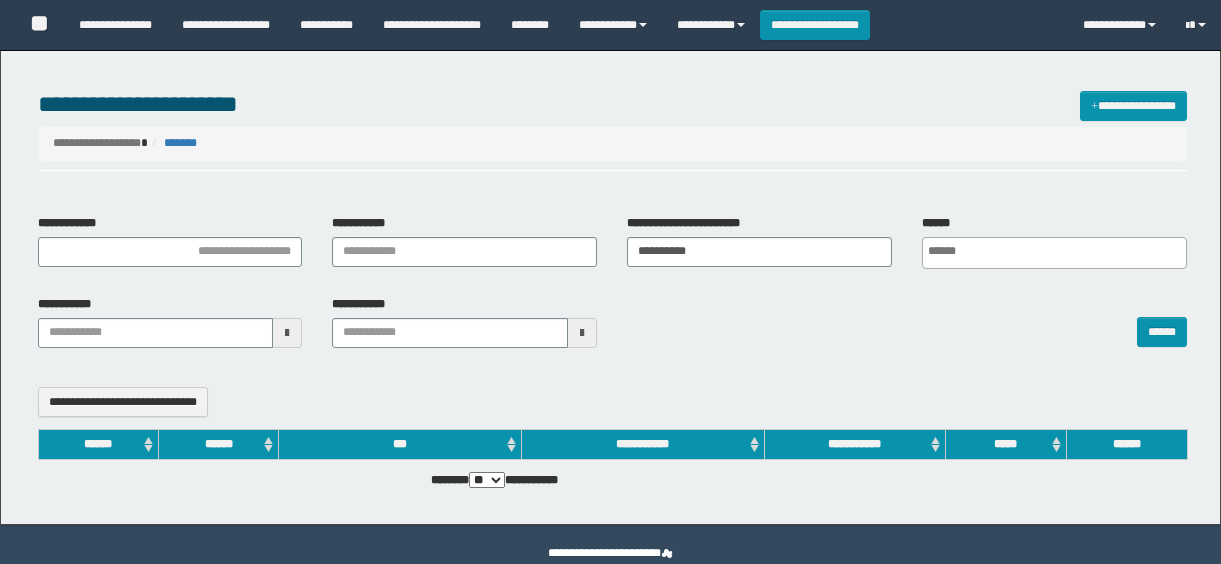 select 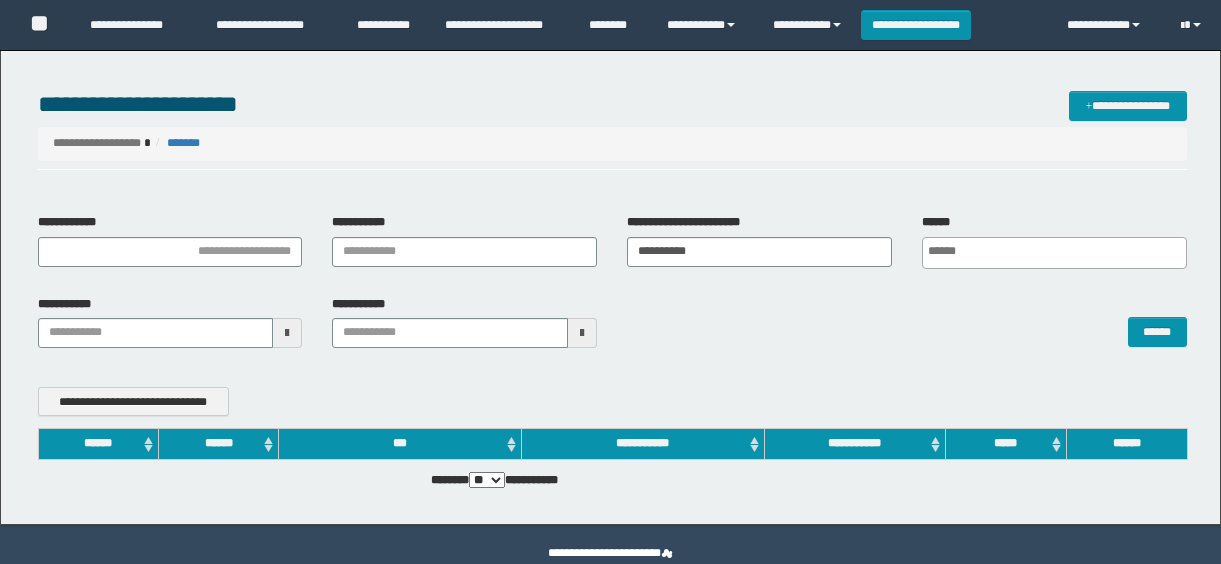 scroll, scrollTop: 0, scrollLeft: 0, axis: both 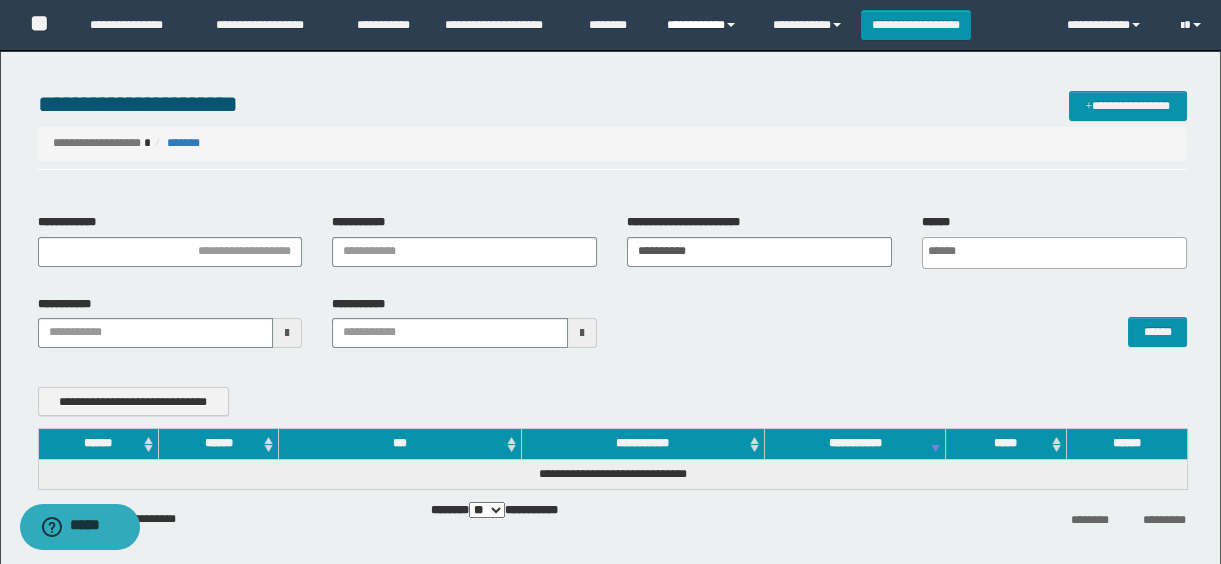 drag, startPoint x: 708, startPoint y: 14, endPoint x: 714, endPoint y: 37, distance: 23.769728 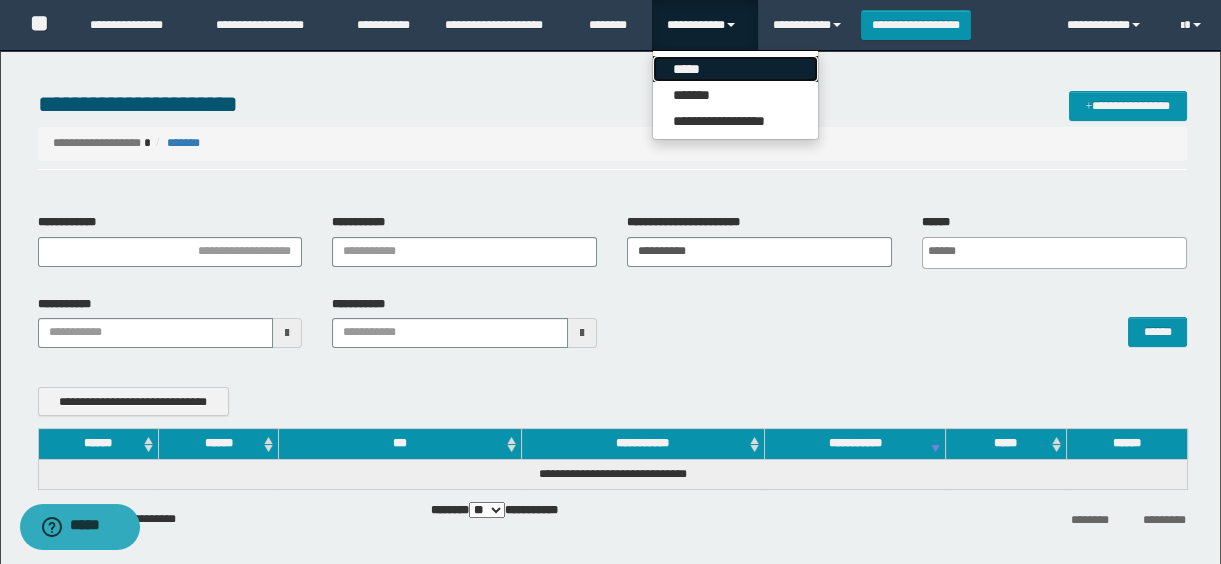 click on "*****" at bounding box center [735, 69] 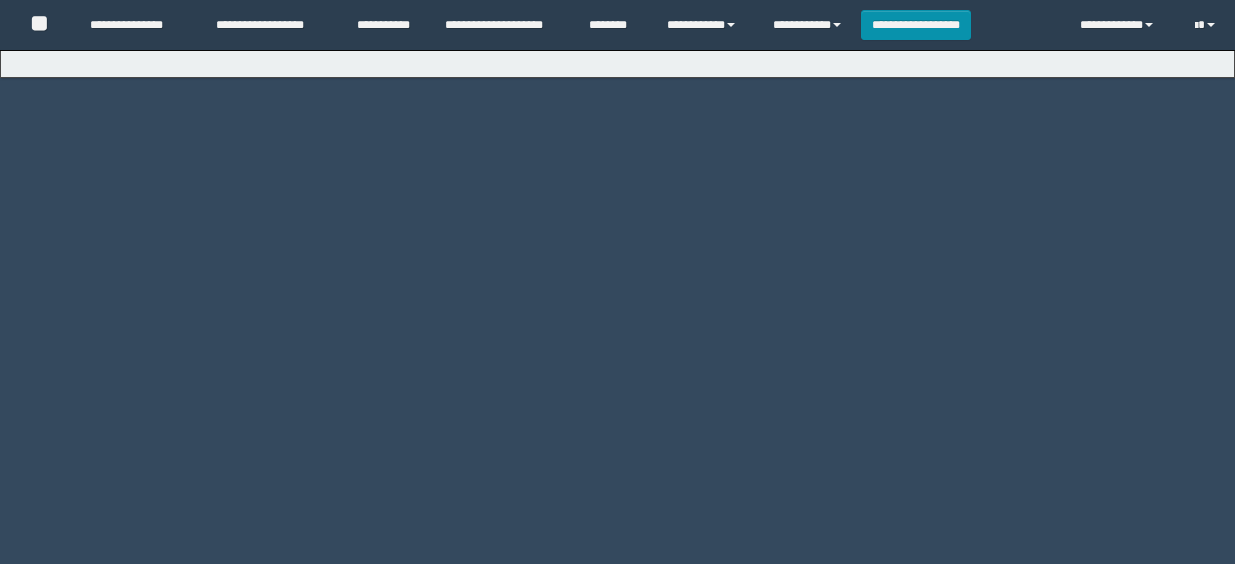 scroll, scrollTop: 0, scrollLeft: 0, axis: both 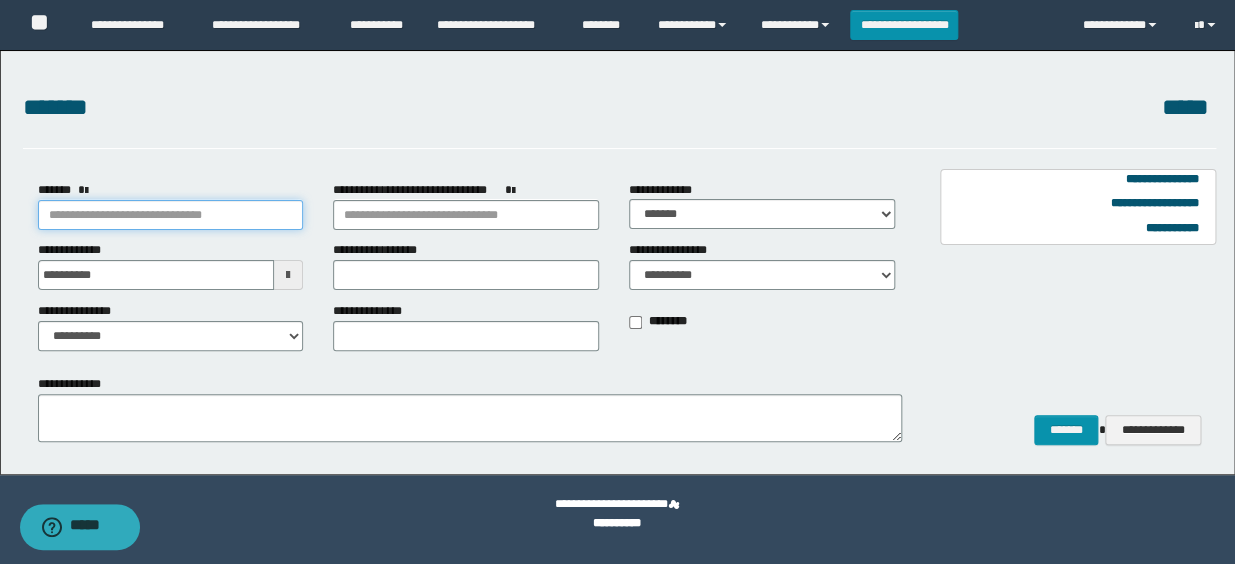 click on "*******" at bounding box center (171, 215) 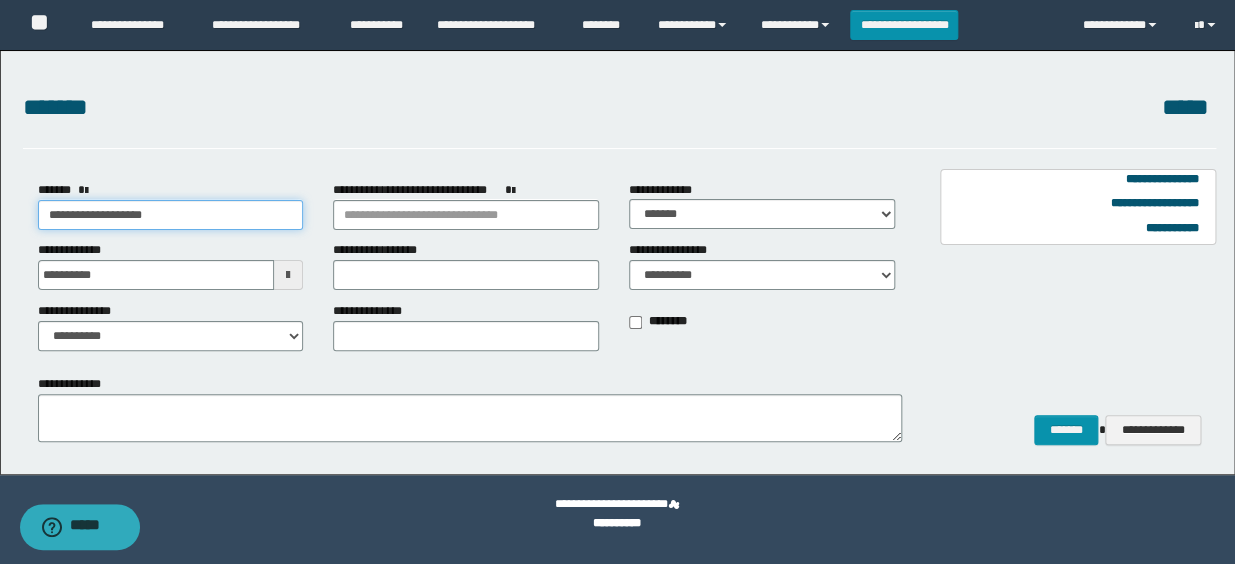 type on "**********" 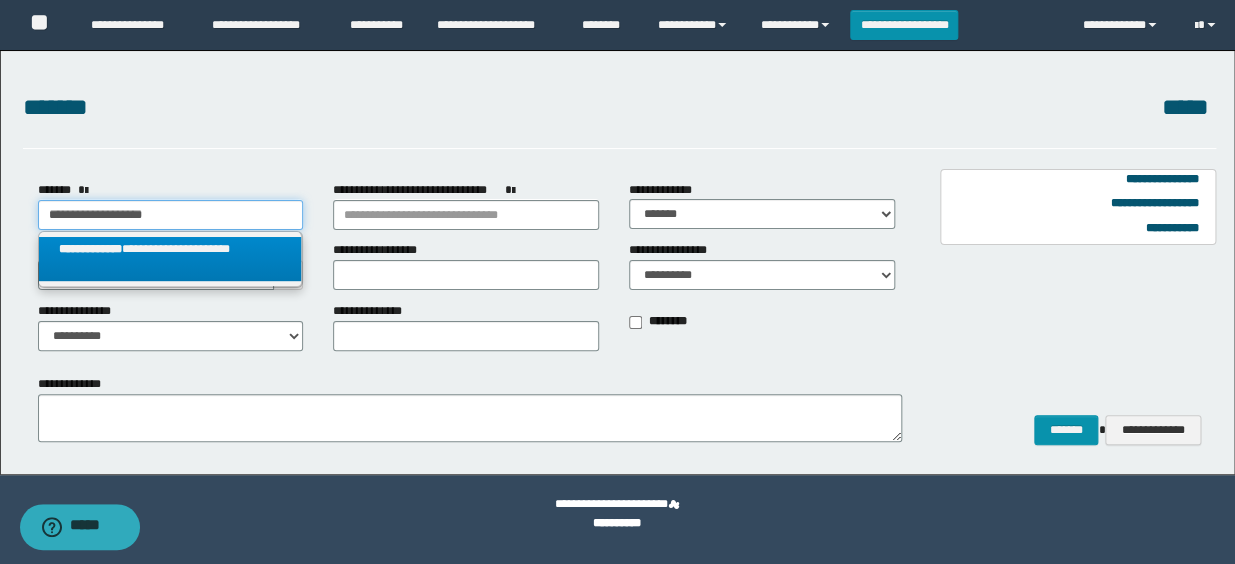 type on "**********" 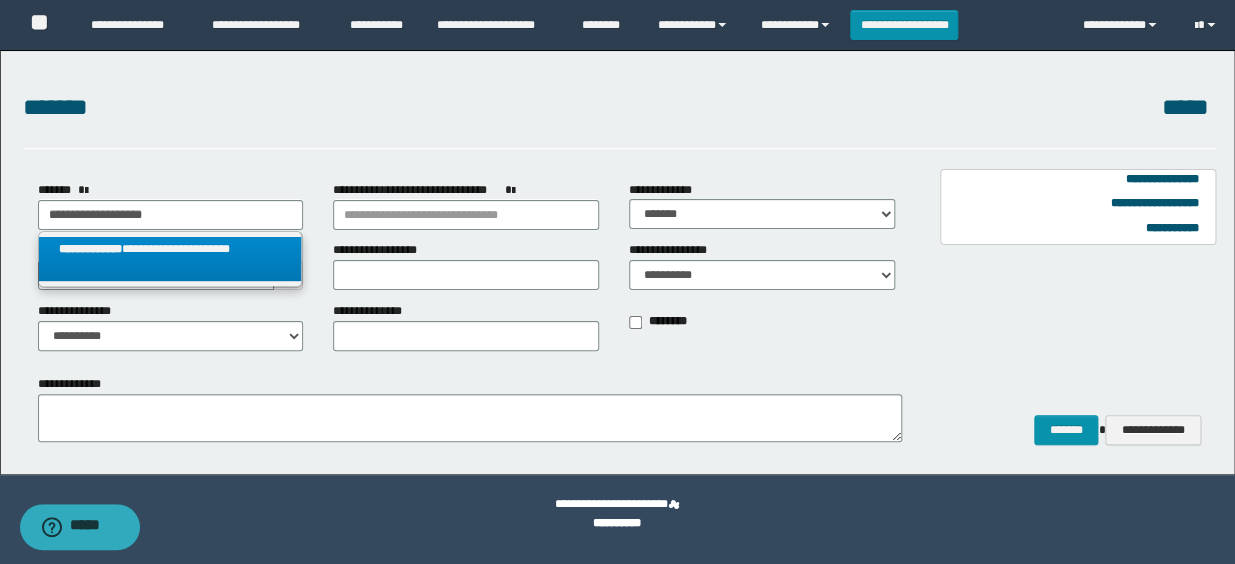 click on "**********" at bounding box center (170, 259) 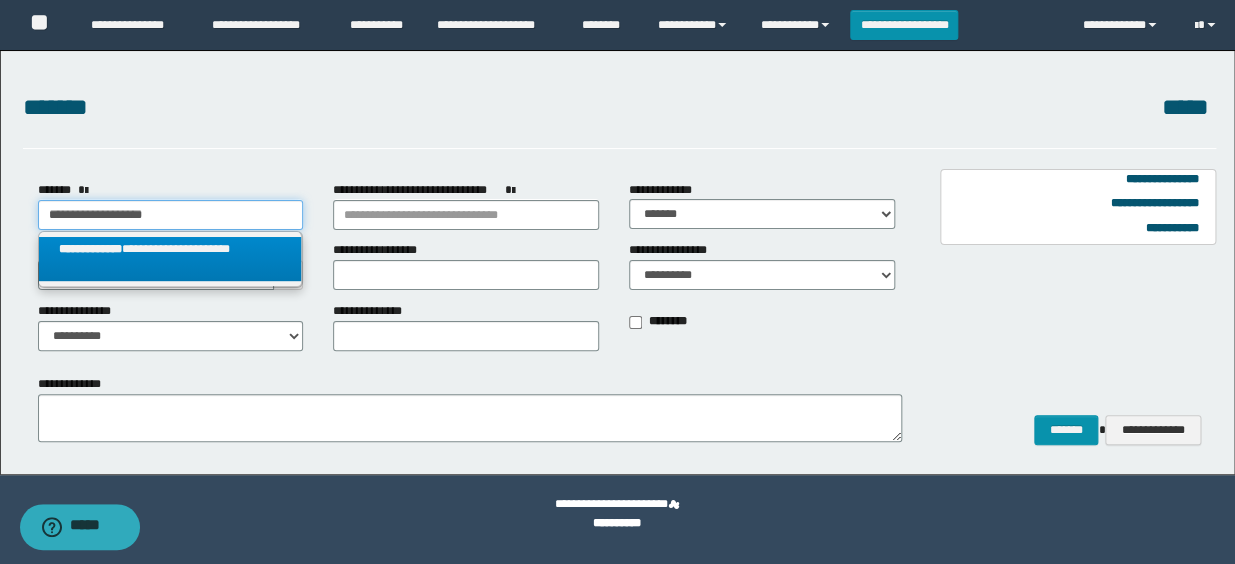 select on "*" 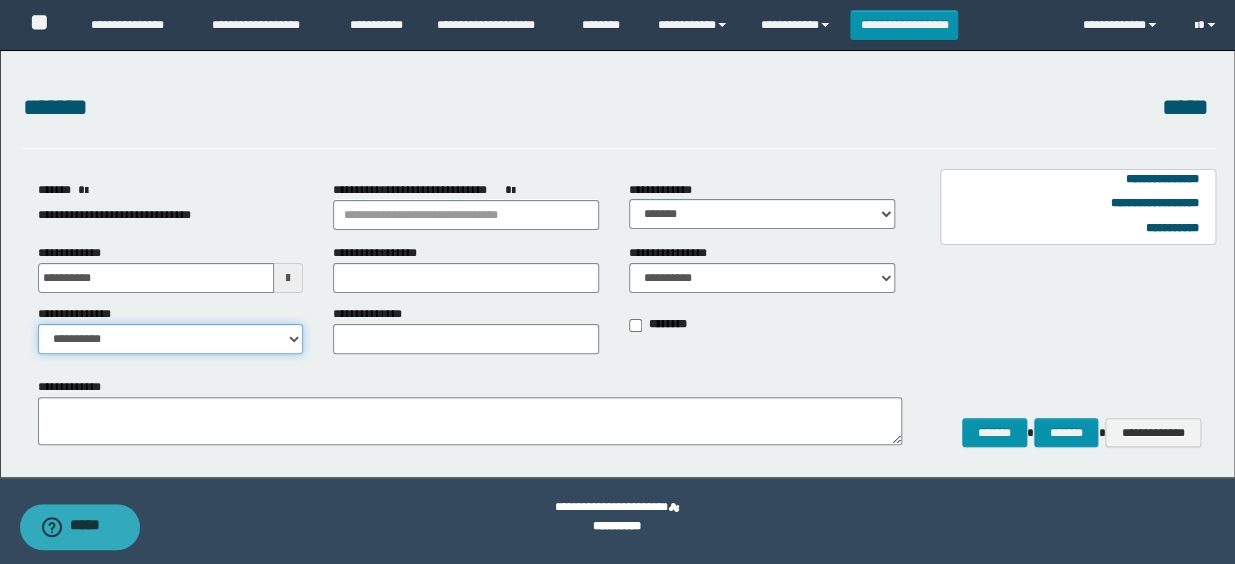 click on "**********" at bounding box center [171, 339] 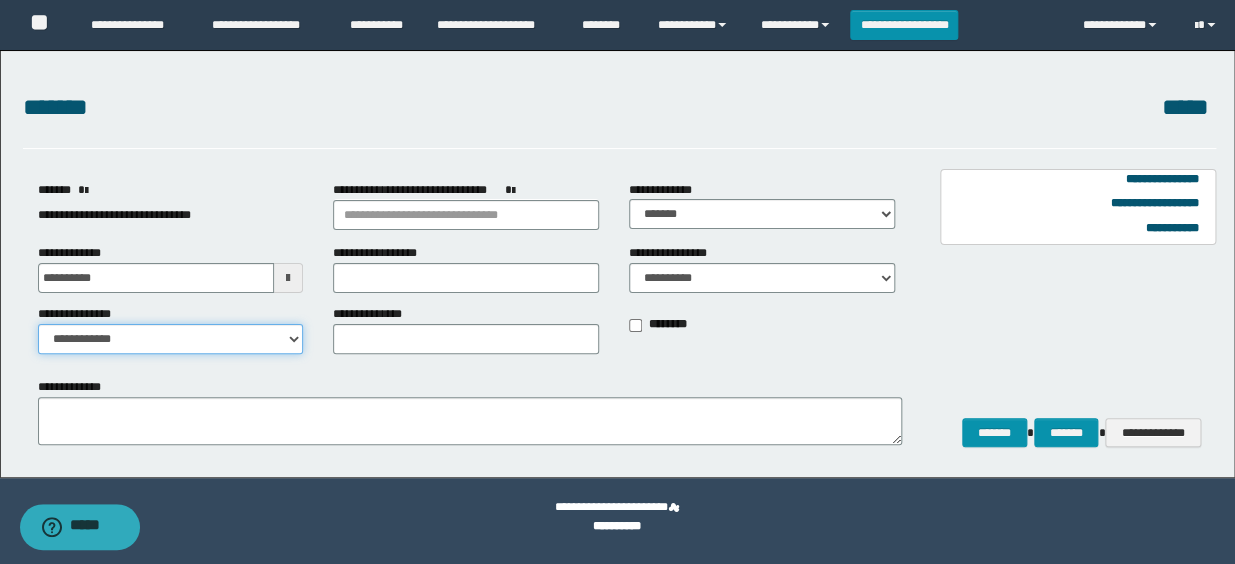 click on "**********" at bounding box center (171, 339) 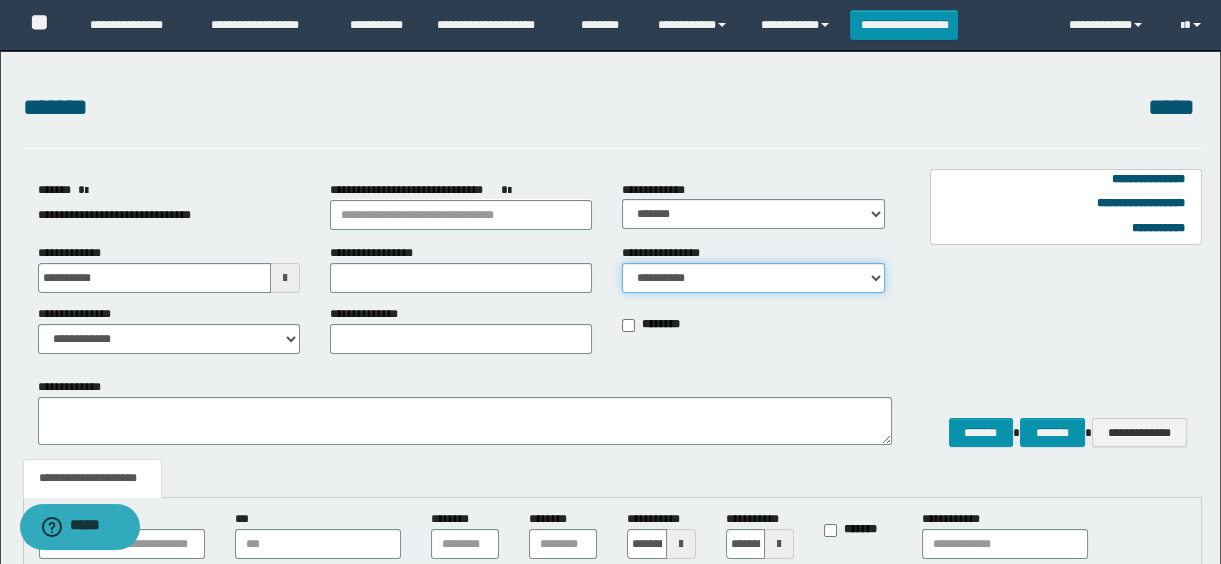 click on "**********" at bounding box center (753, 278) 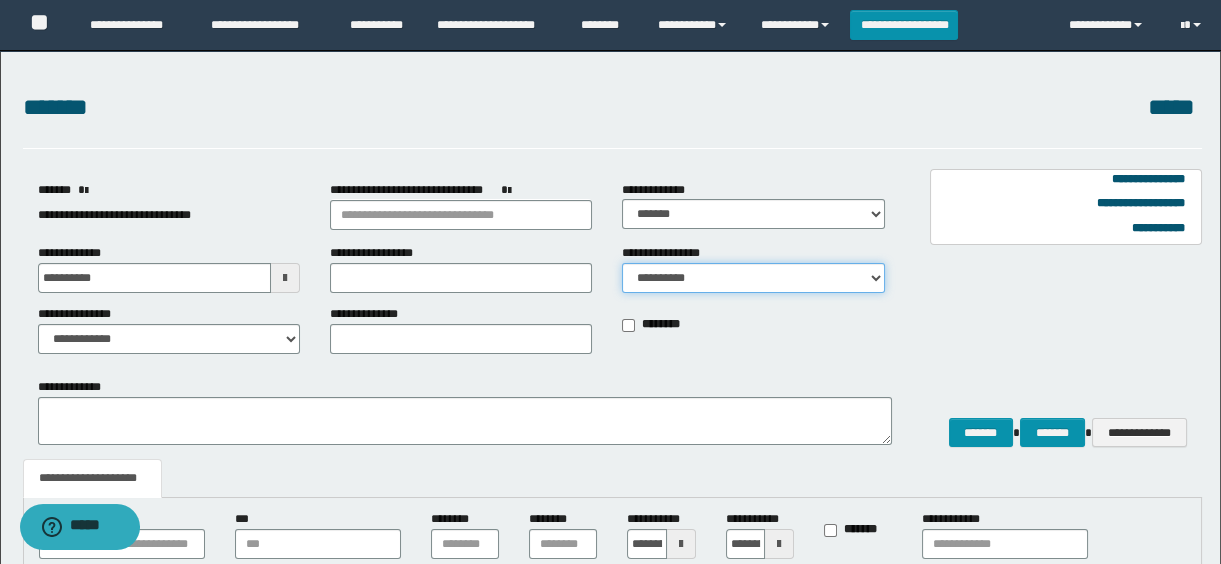 click on "**********" at bounding box center [753, 278] 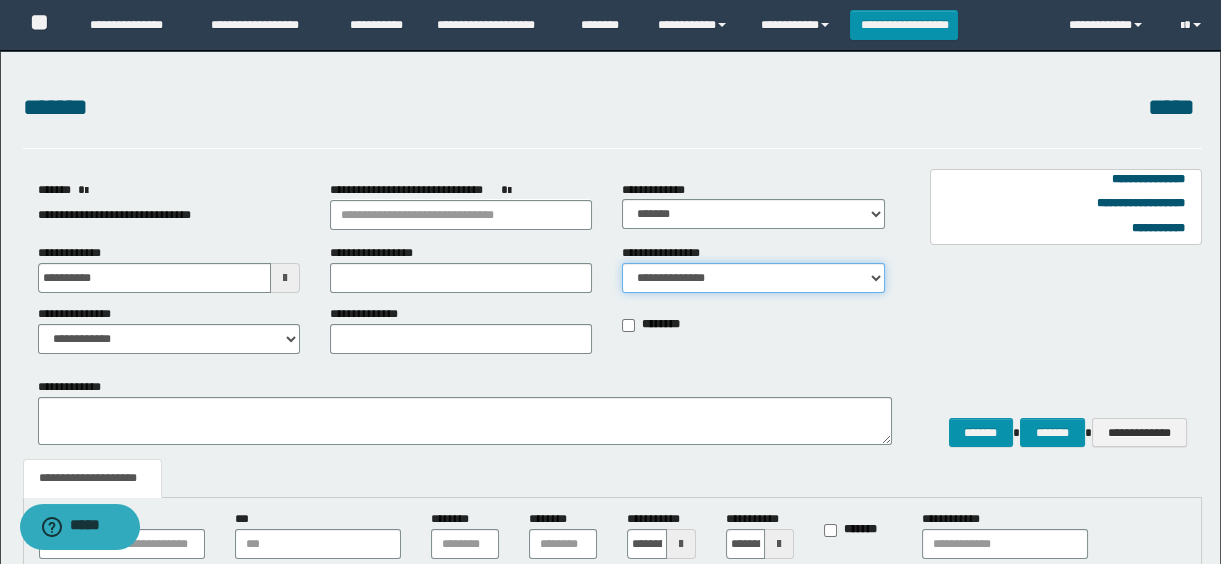 click on "**********" at bounding box center [753, 278] 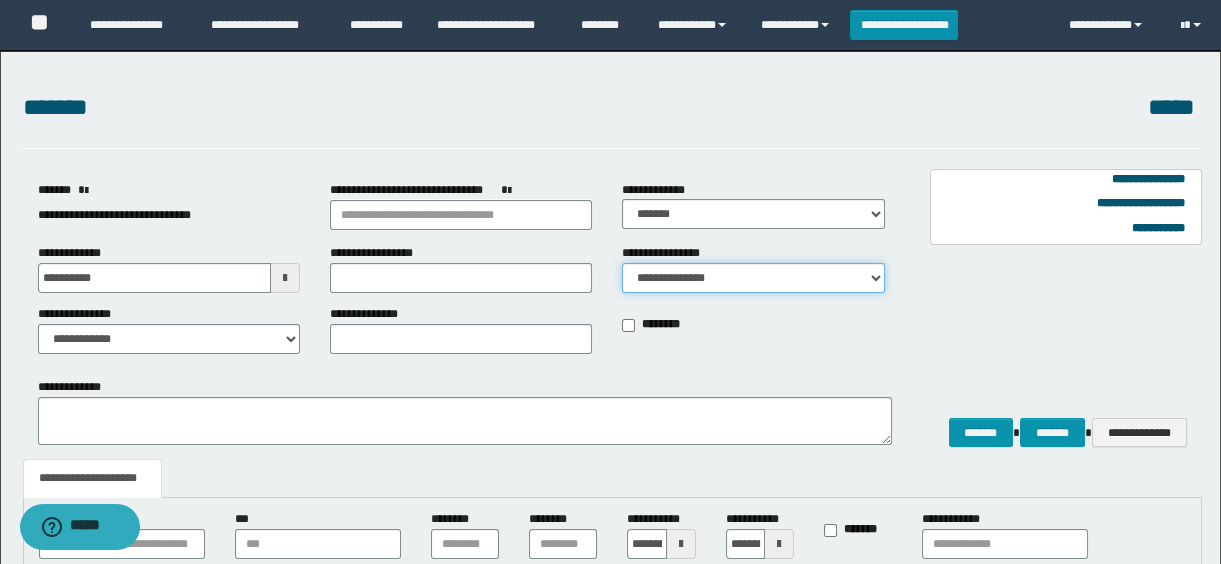 select on "**" 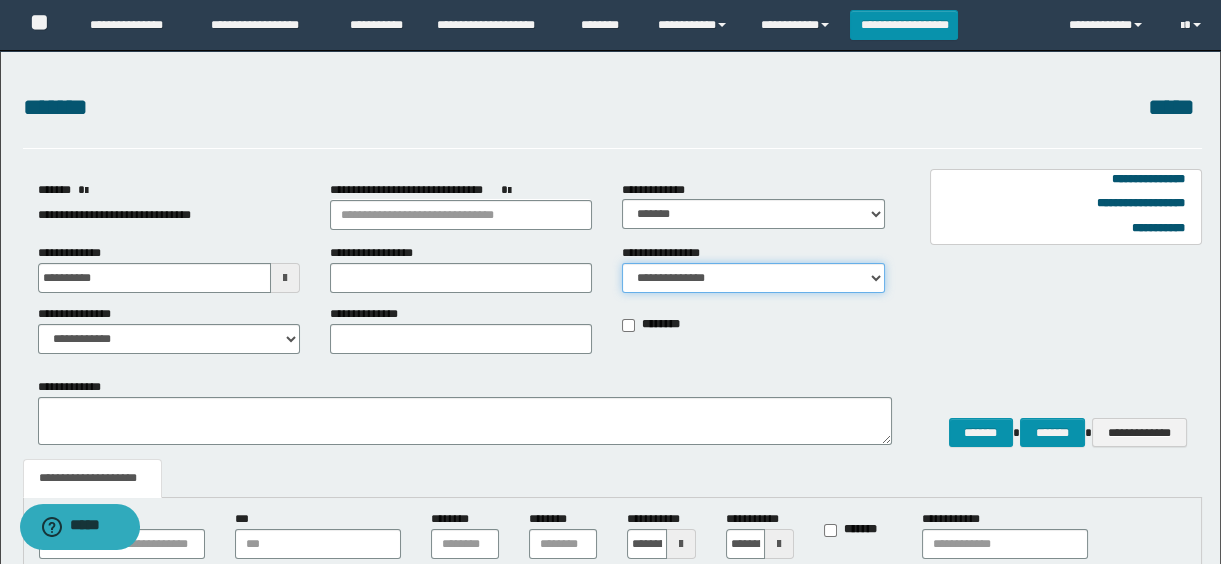 click on "**********" at bounding box center [753, 278] 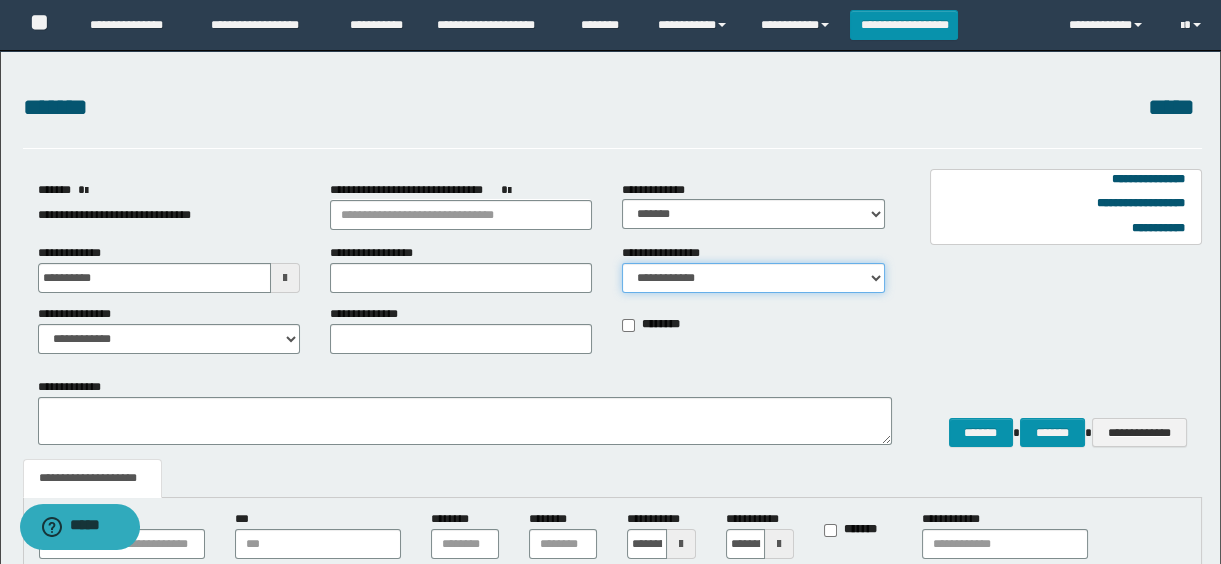 scroll, scrollTop: 181, scrollLeft: 0, axis: vertical 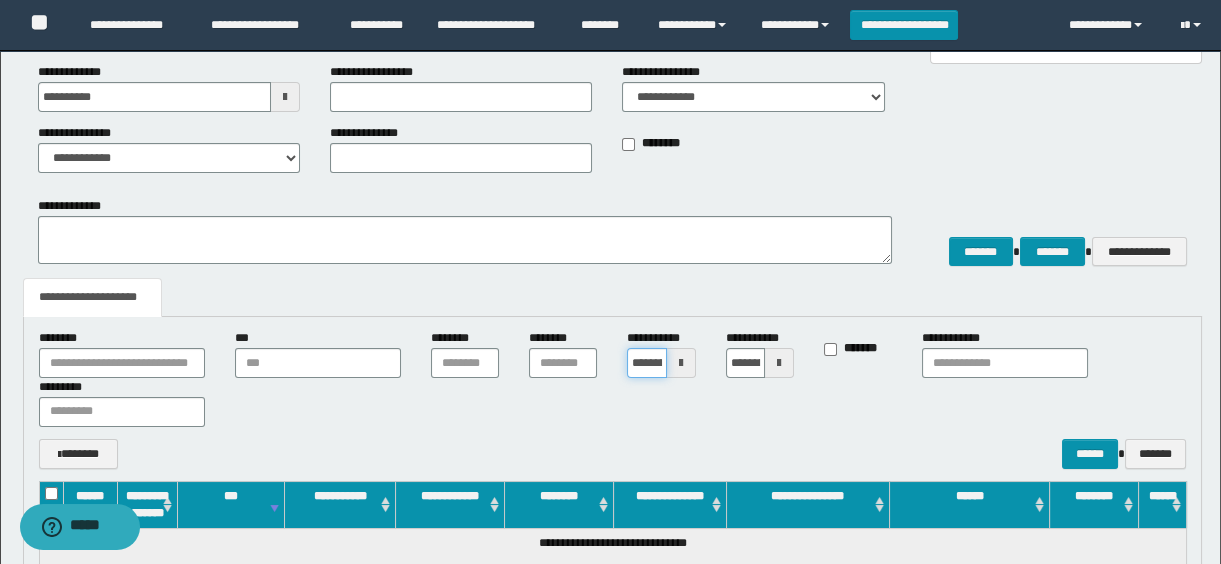 click on "**********" at bounding box center (646, 363) 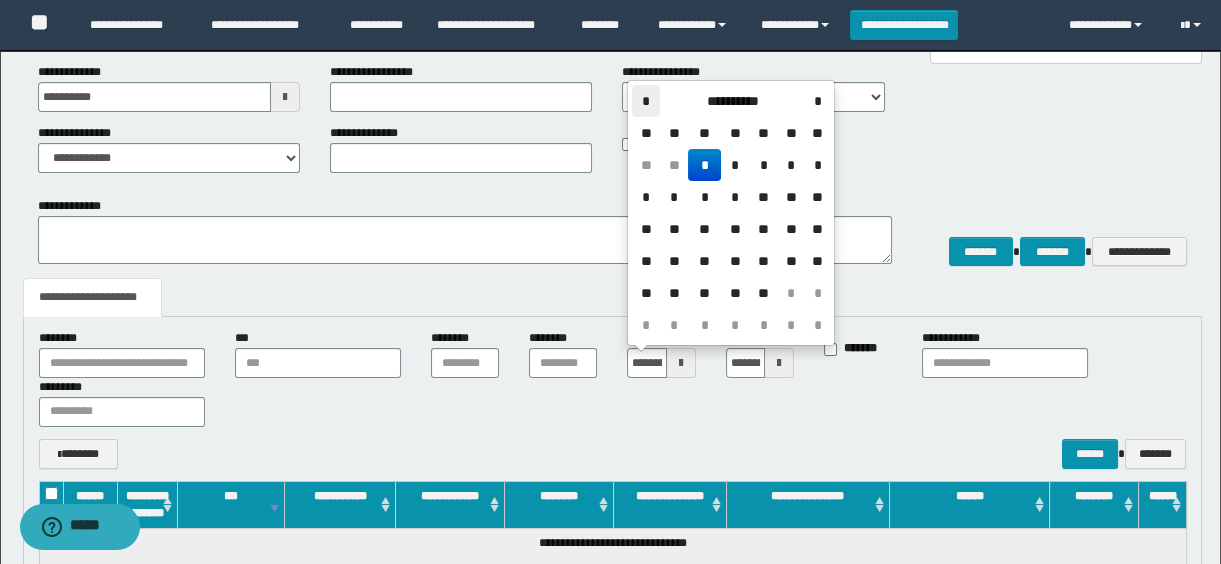 click on "*" at bounding box center (646, 101) 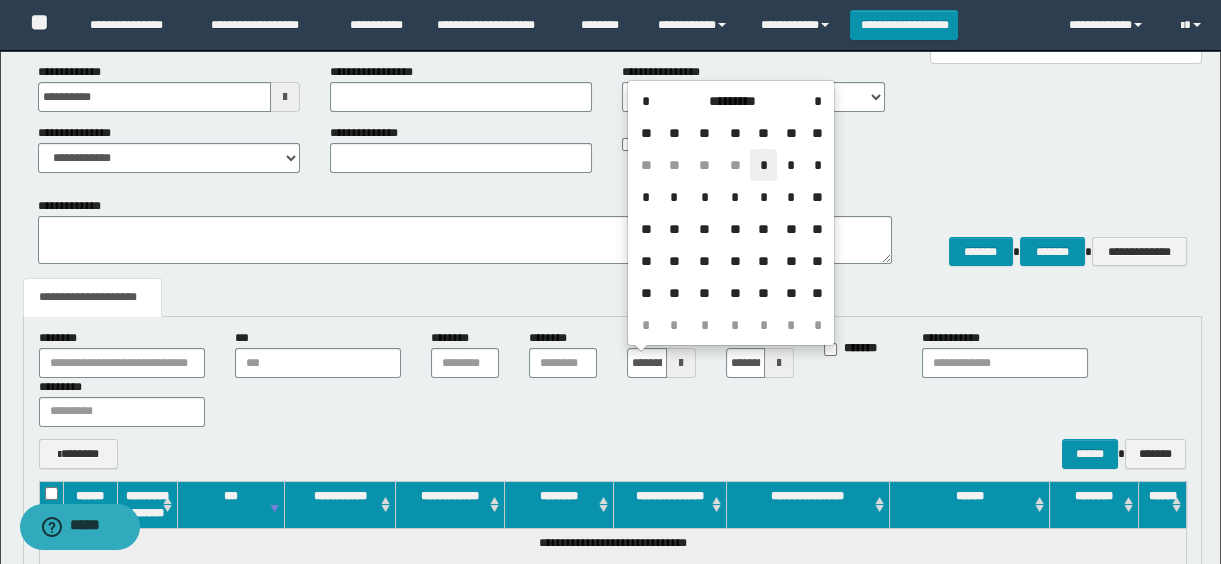 drag, startPoint x: 760, startPoint y: 164, endPoint x: 765, endPoint y: 195, distance: 31.400637 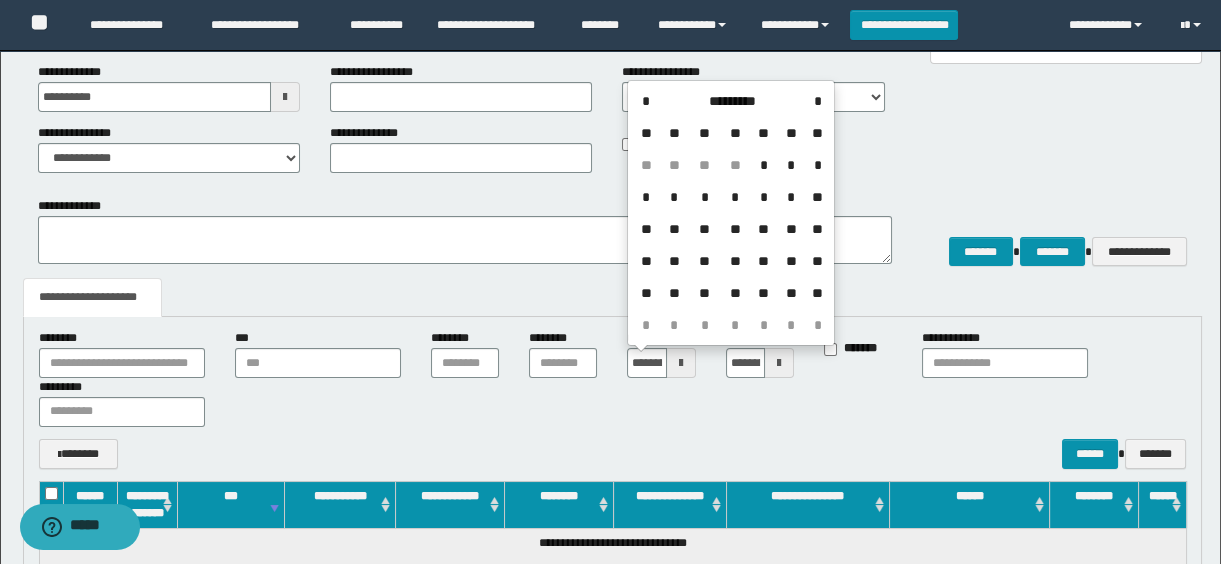 type on "**********" 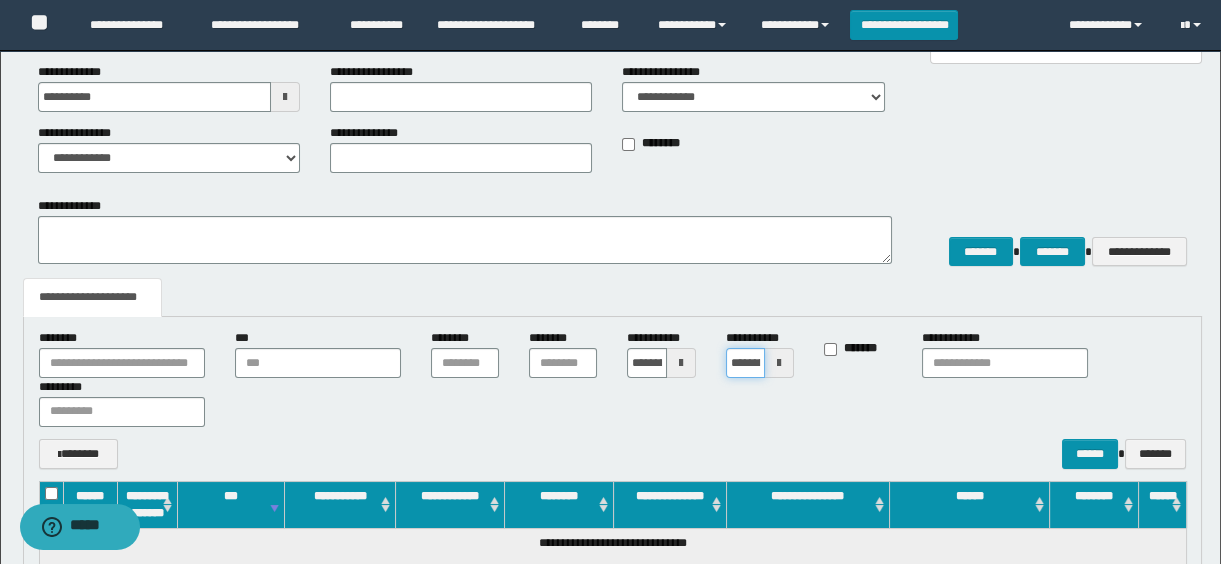 click on "**********" at bounding box center [745, 363] 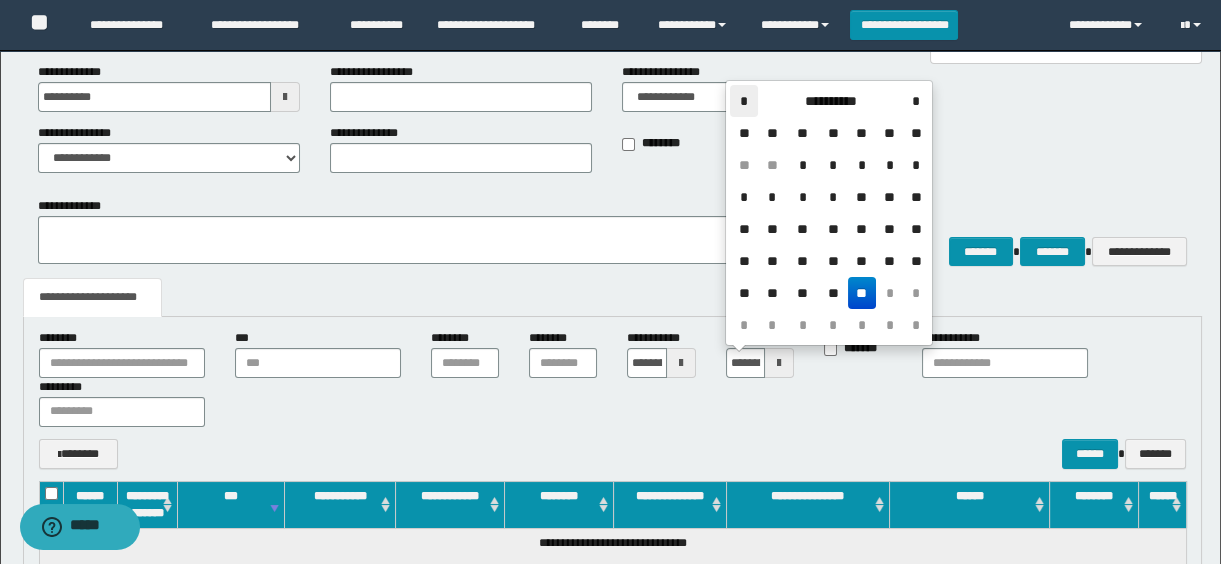 click on "*" at bounding box center [744, 101] 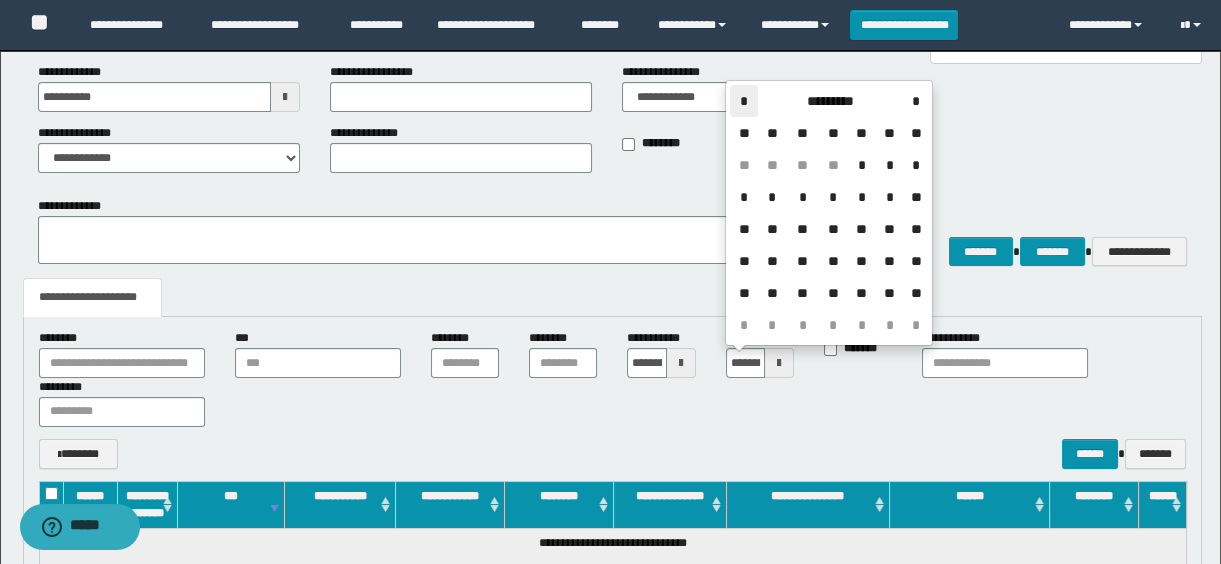click on "*" at bounding box center (744, 101) 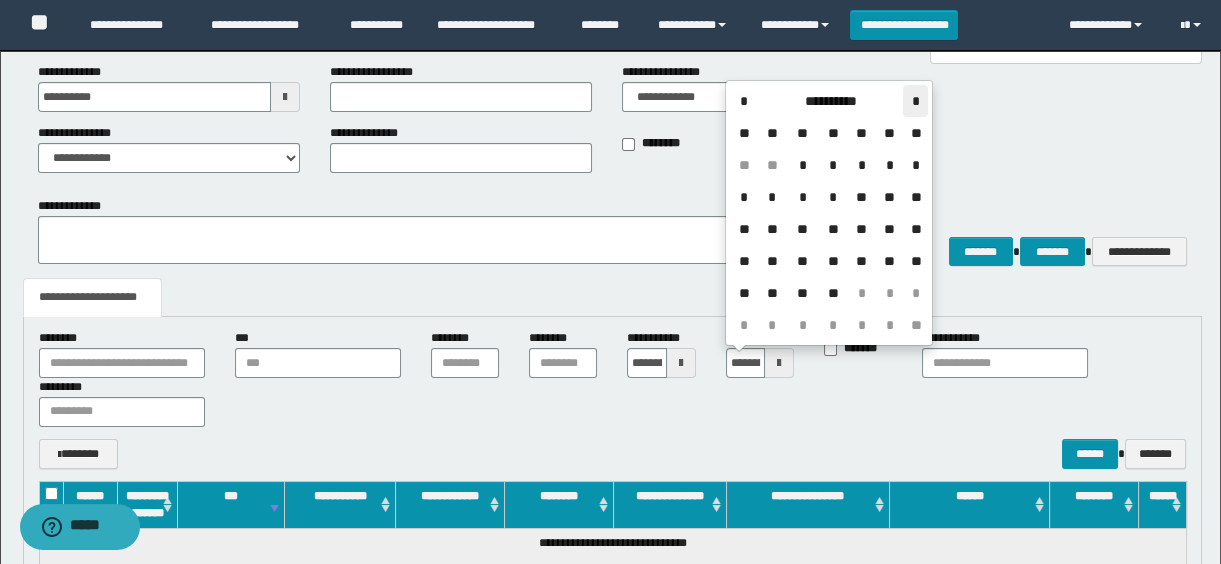 click on "*" at bounding box center (915, 101) 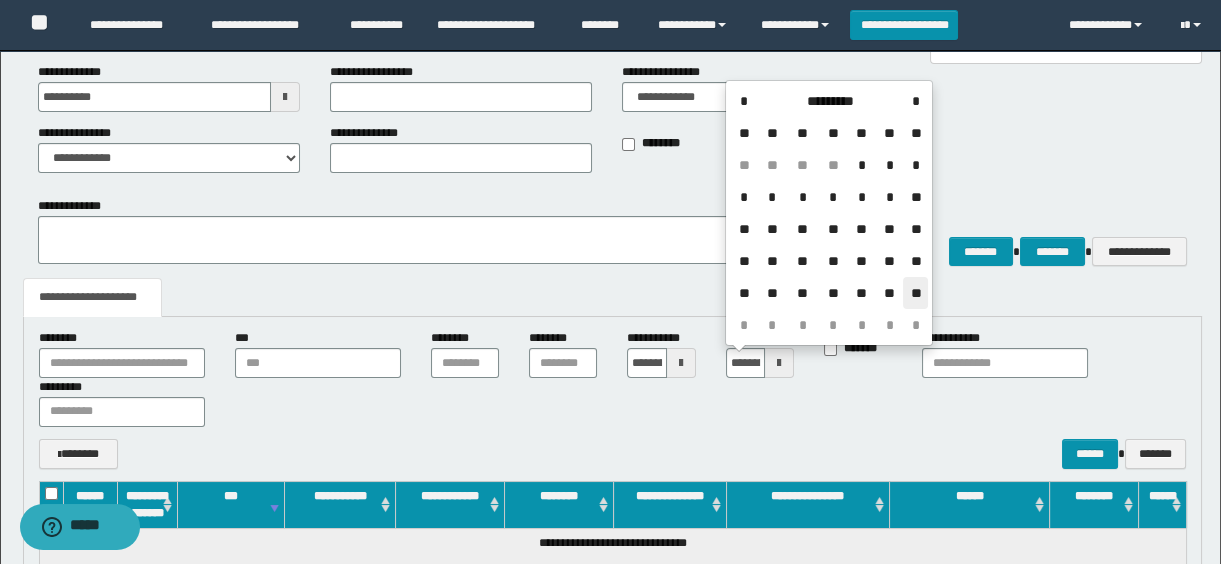 click on "**" at bounding box center (915, 293) 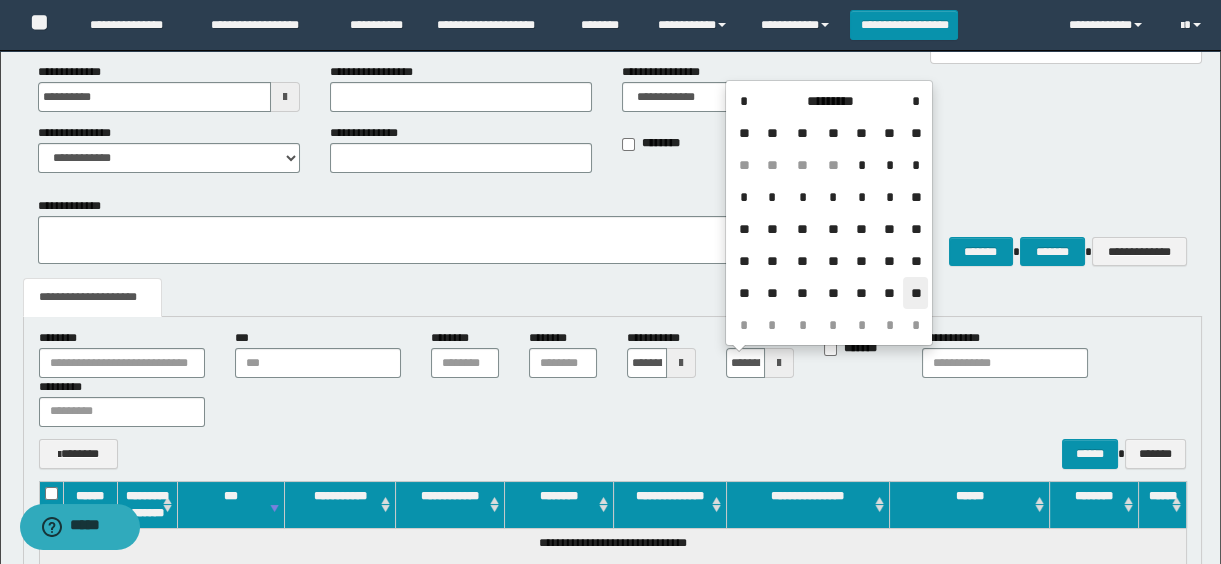 type on "**********" 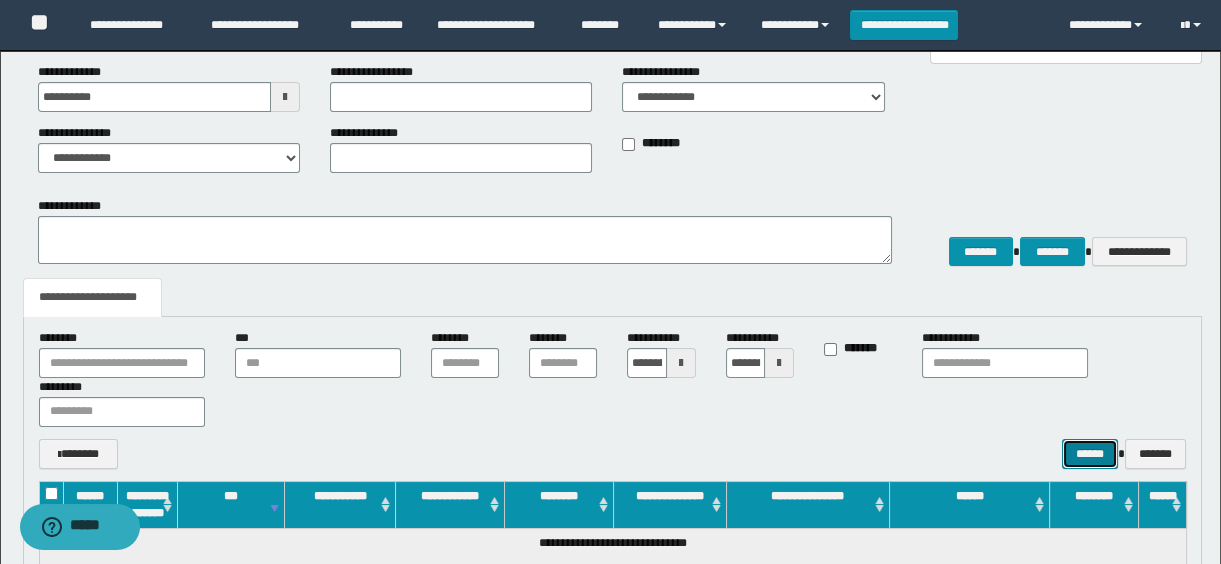 click on "******" at bounding box center [1090, 454] 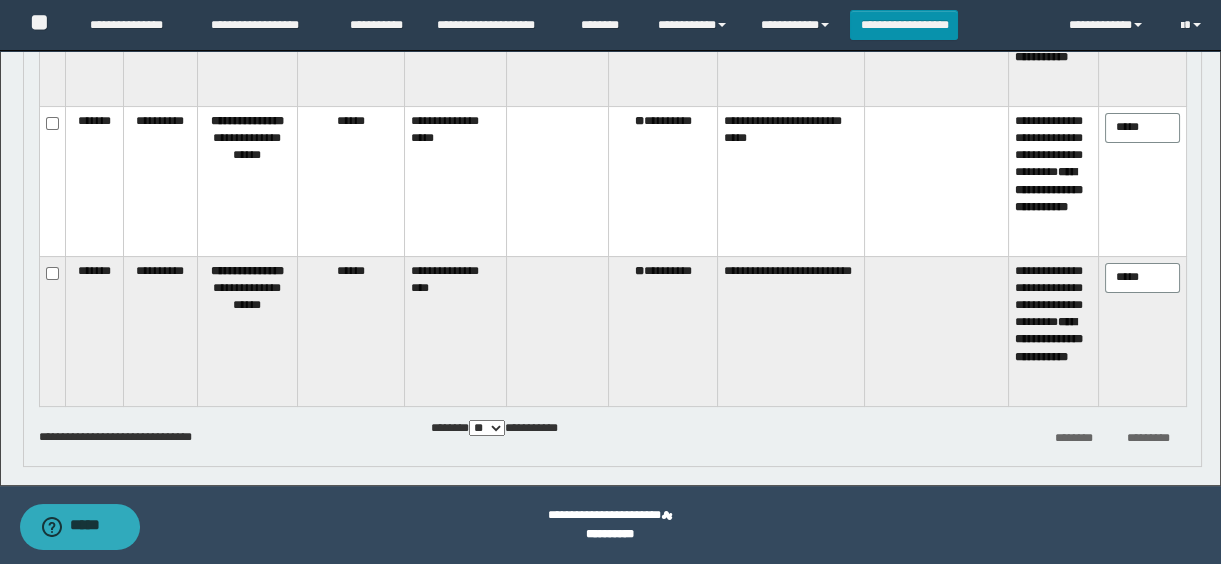 scroll, scrollTop: 480, scrollLeft: 0, axis: vertical 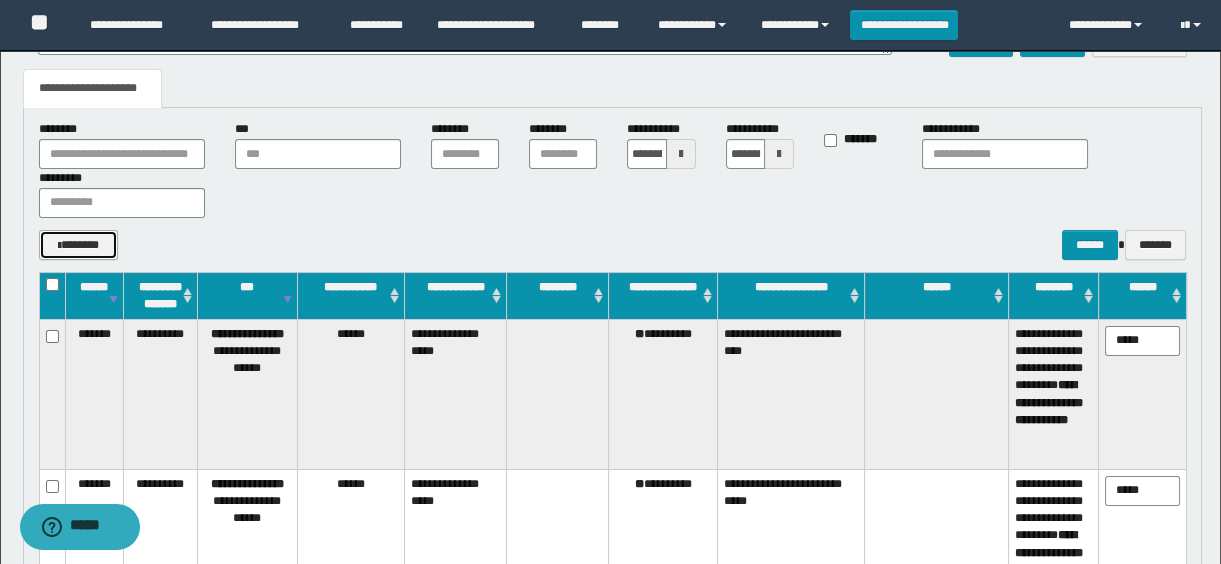 click on "*******" at bounding box center [79, 245] 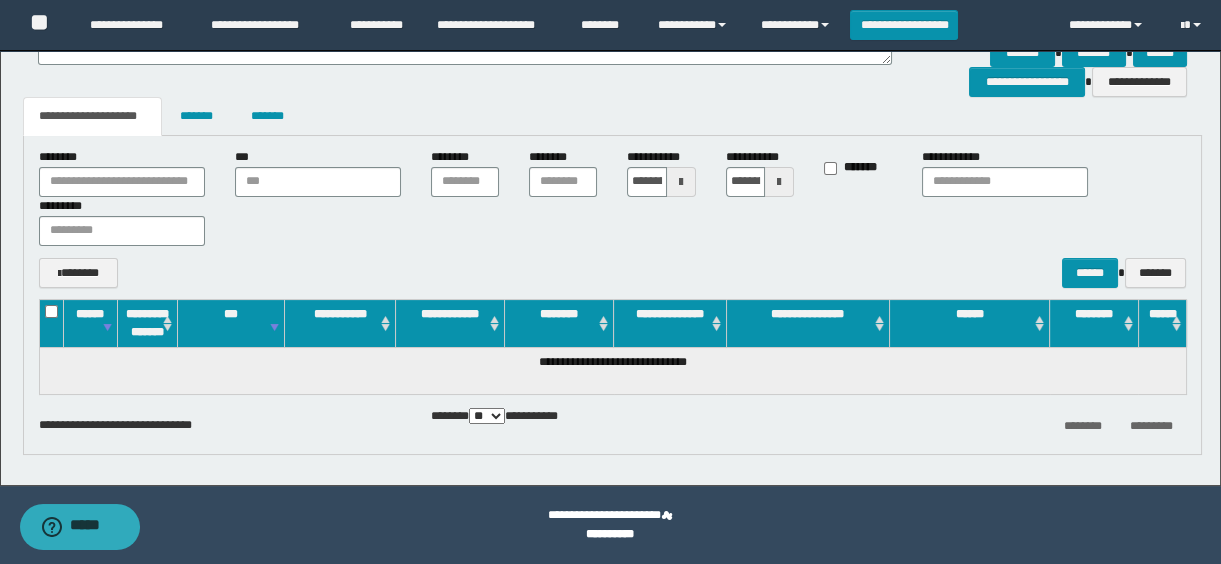 scroll, scrollTop: 380, scrollLeft: 0, axis: vertical 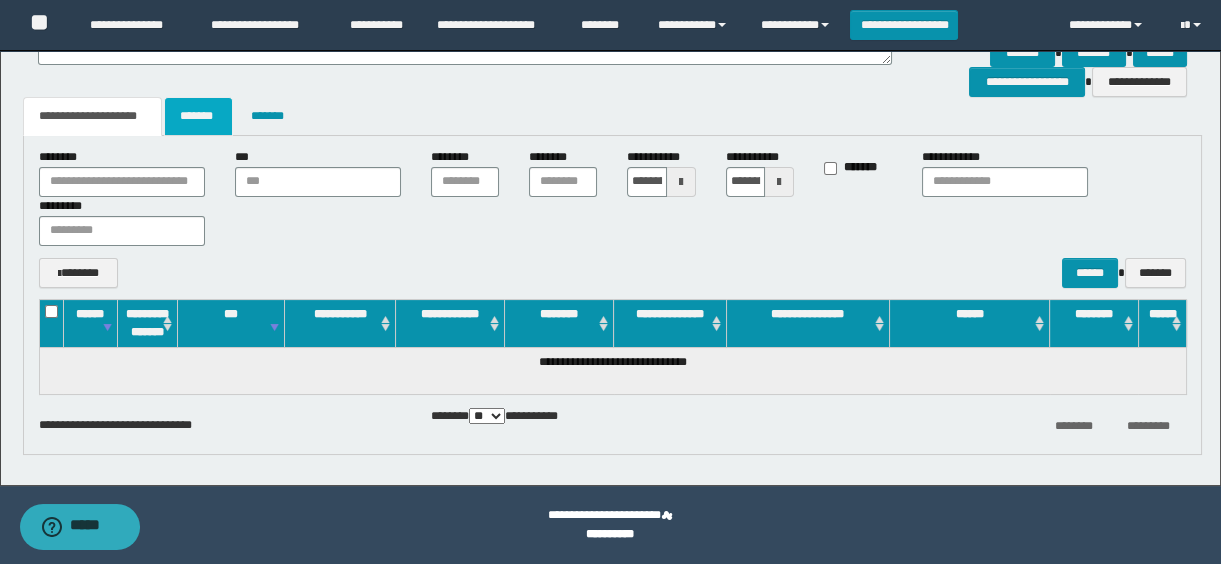click on "*******" at bounding box center (198, 116) 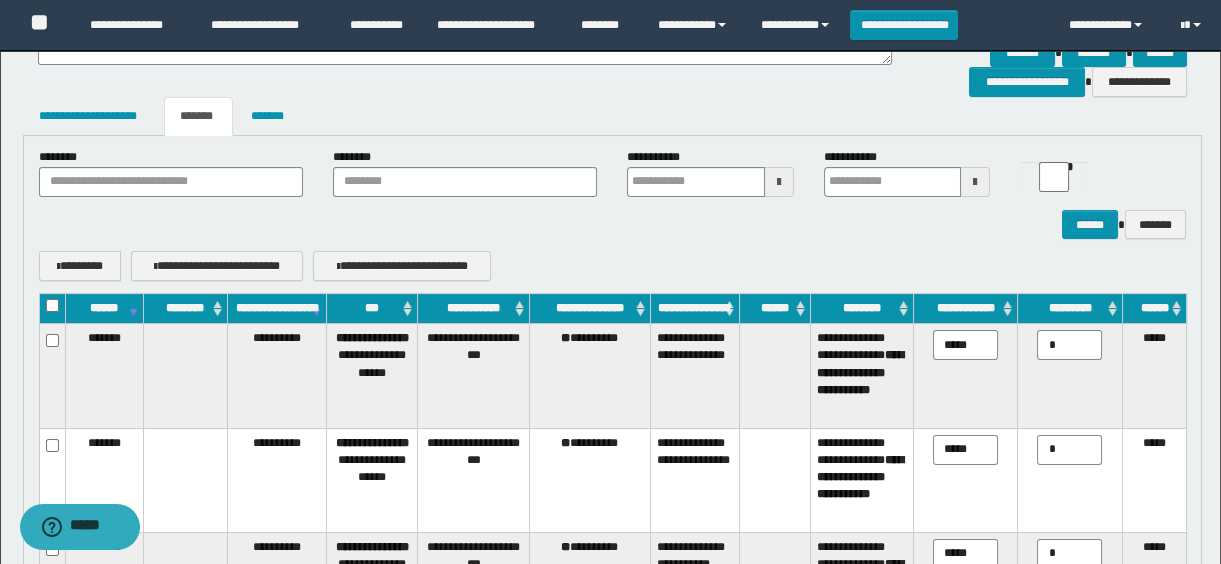 scroll, scrollTop: 622, scrollLeft: 0, axis: vertical 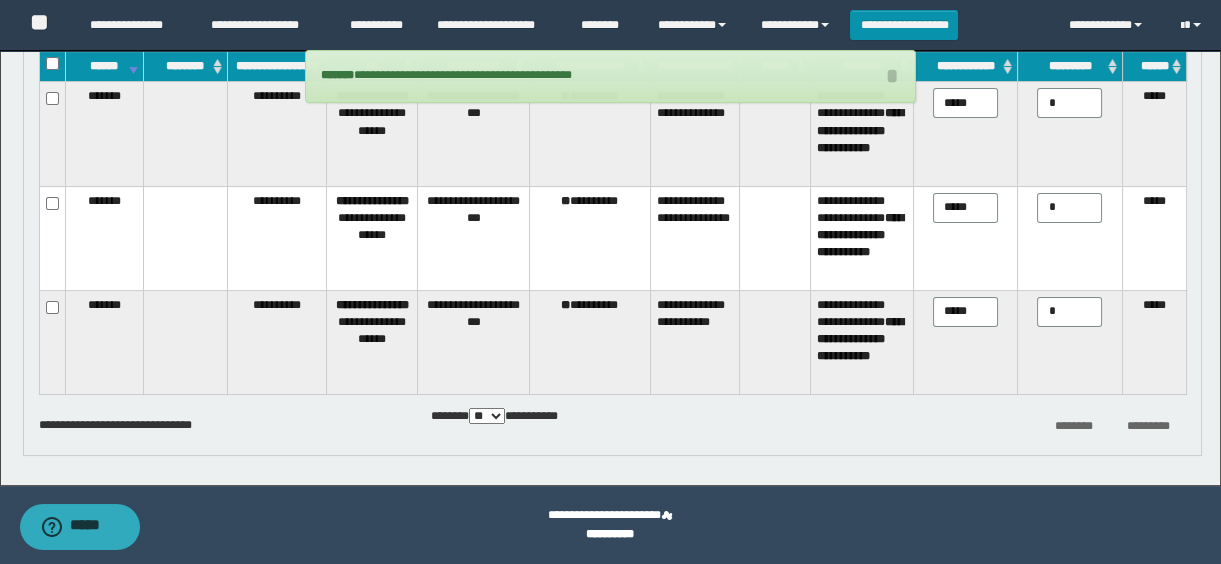 drag, startPoint x: 963, startPoint y: 130, endPoint x: 889, endPoint y: 129, distance: 74.00676 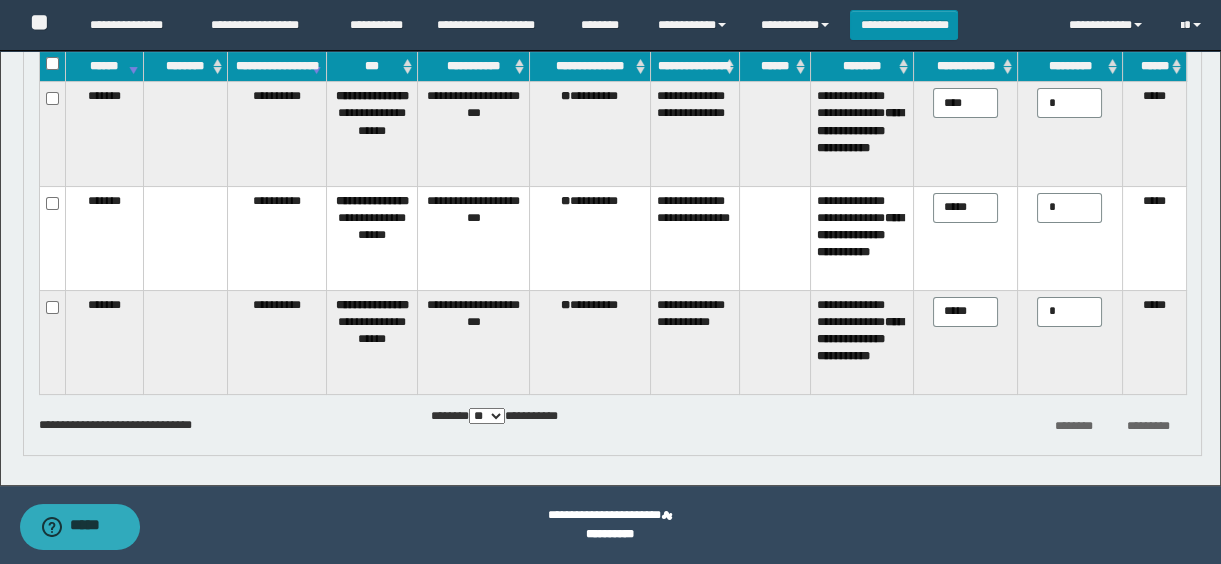 type on "*****" 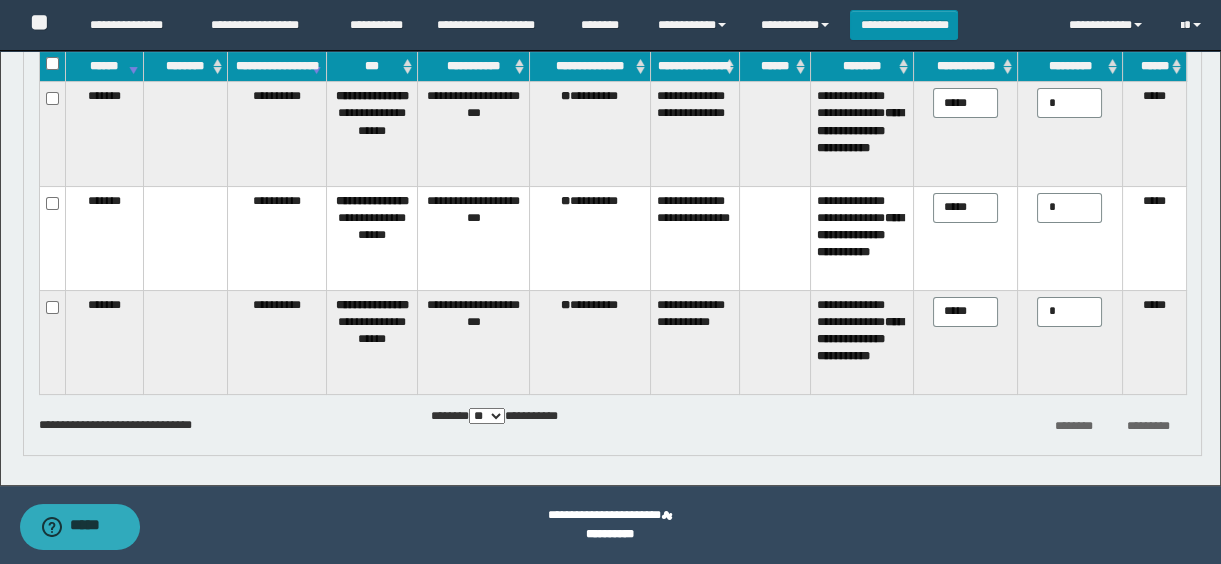 click on "*****" at bounding box center (965, 103) 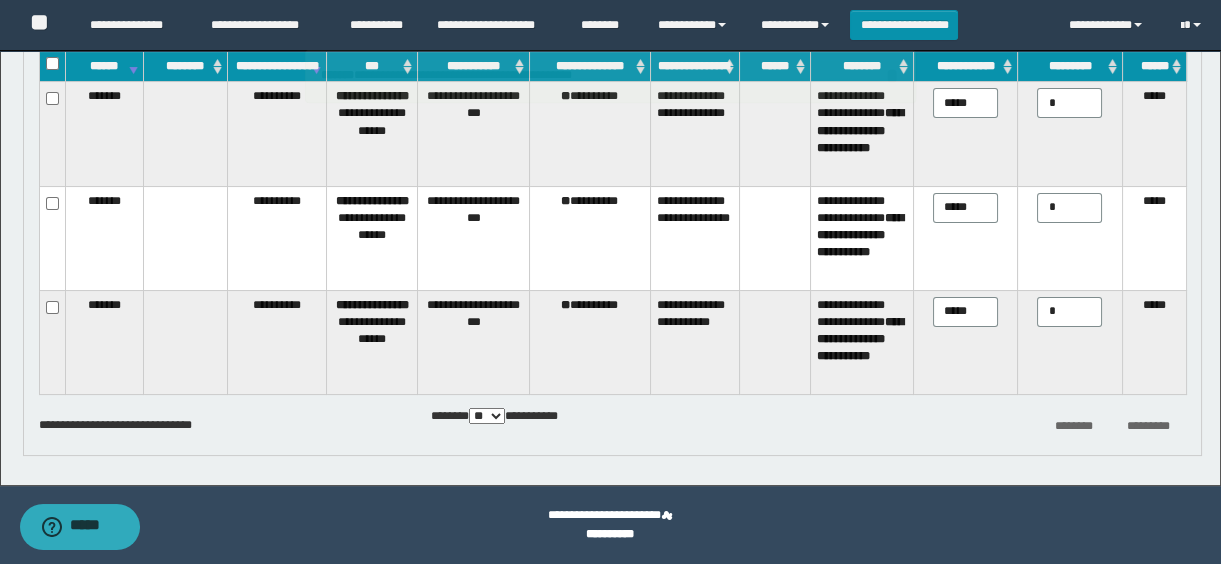 click on "*****" at bounding box center (965, 208) 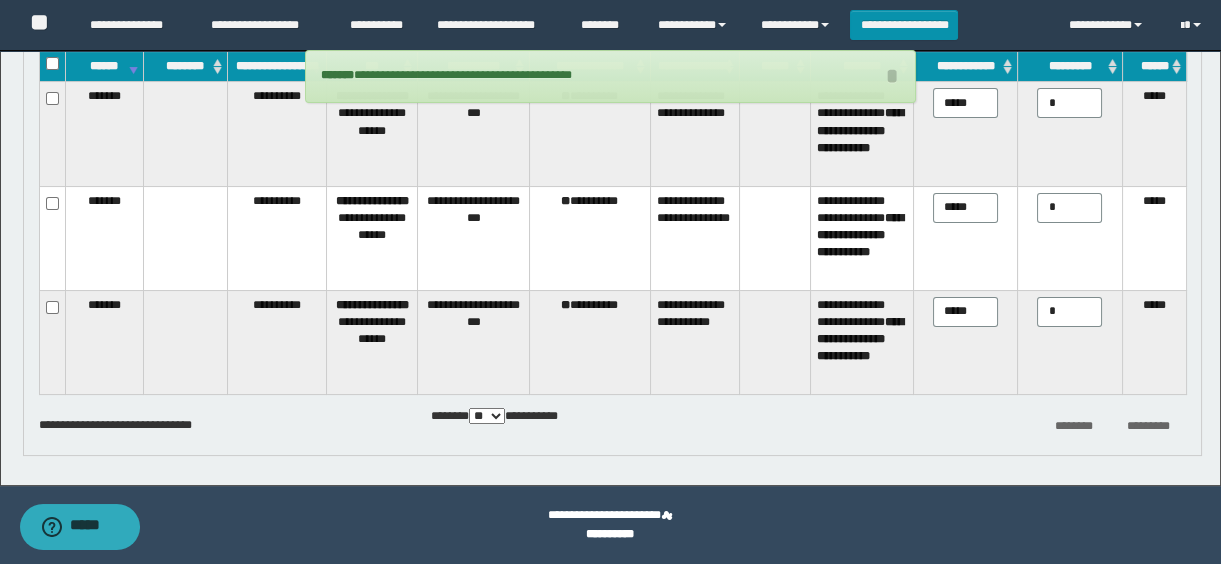 click on "*****" at bounding box center (965, 312) 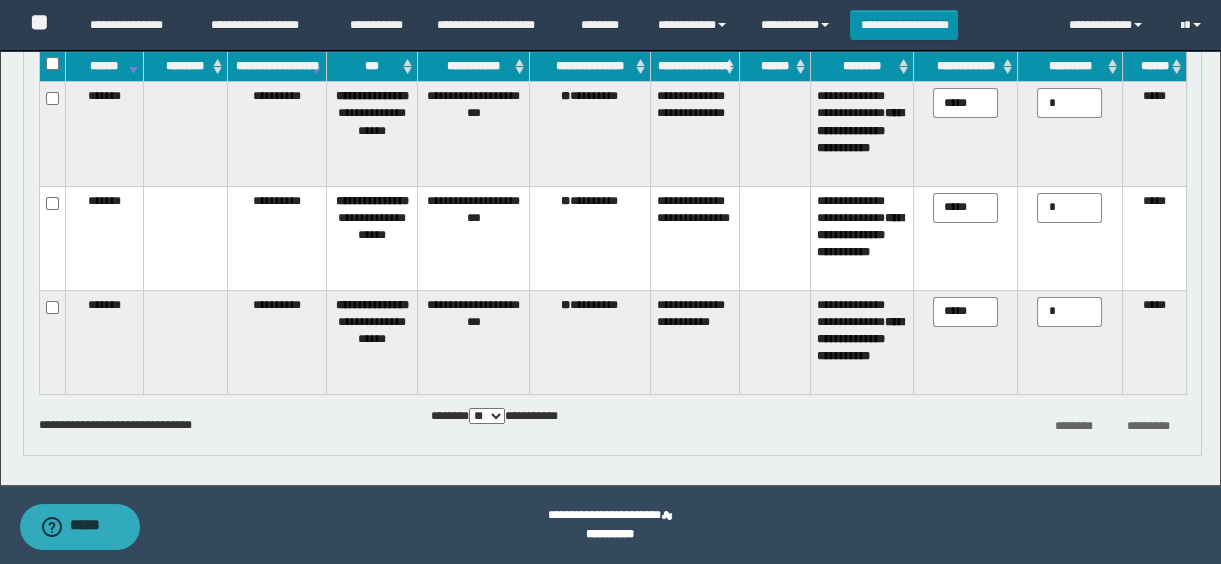 paste 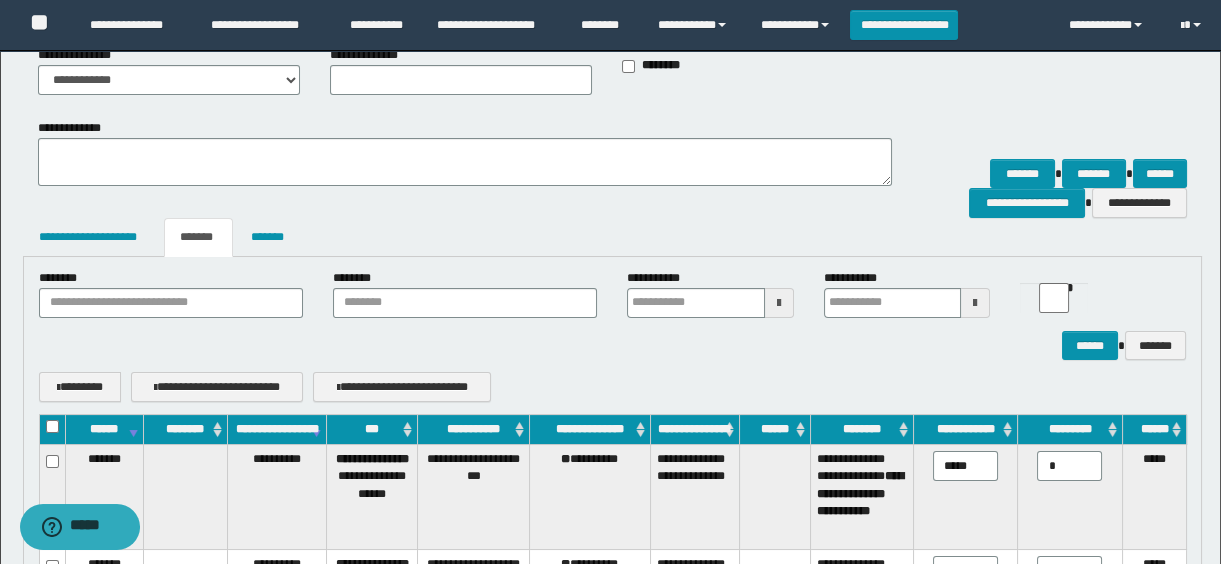 scroll, scrollTop: 168, scrollLeft: 0, axis: vertical 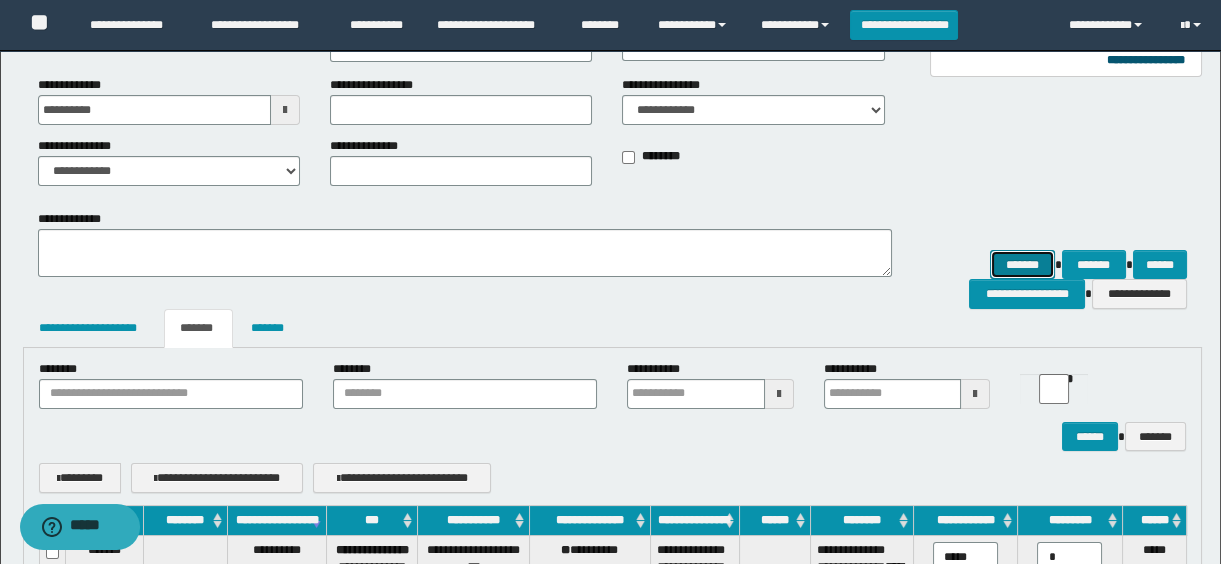 click on "*******" at bounding box center [1022, 265] 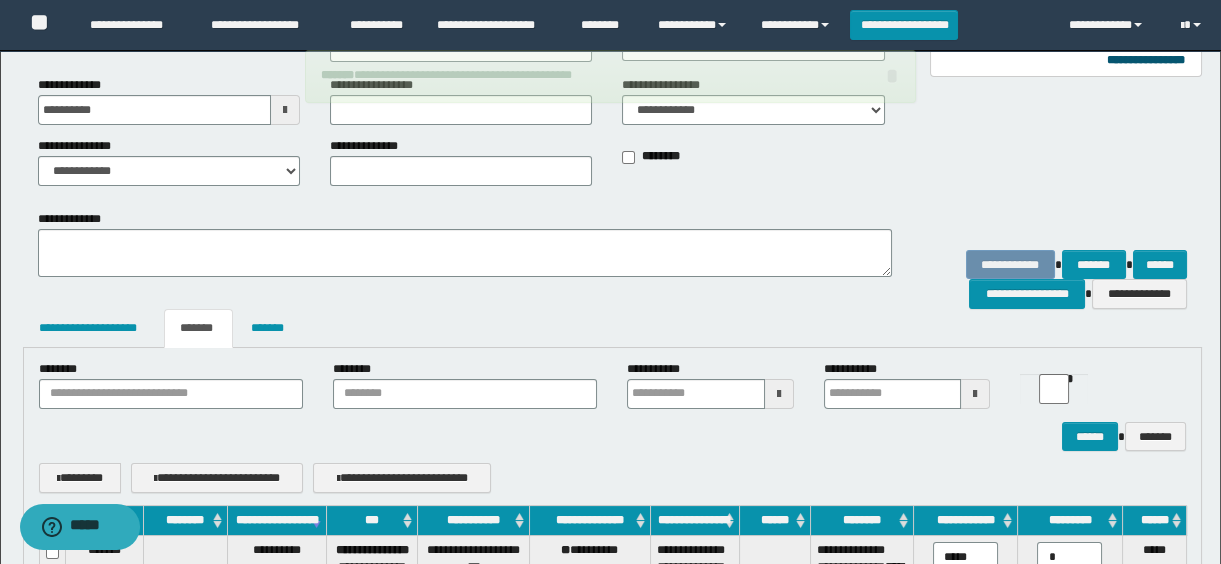 scroll, scrollTop: 0, scrollLeft: 0, axis: both 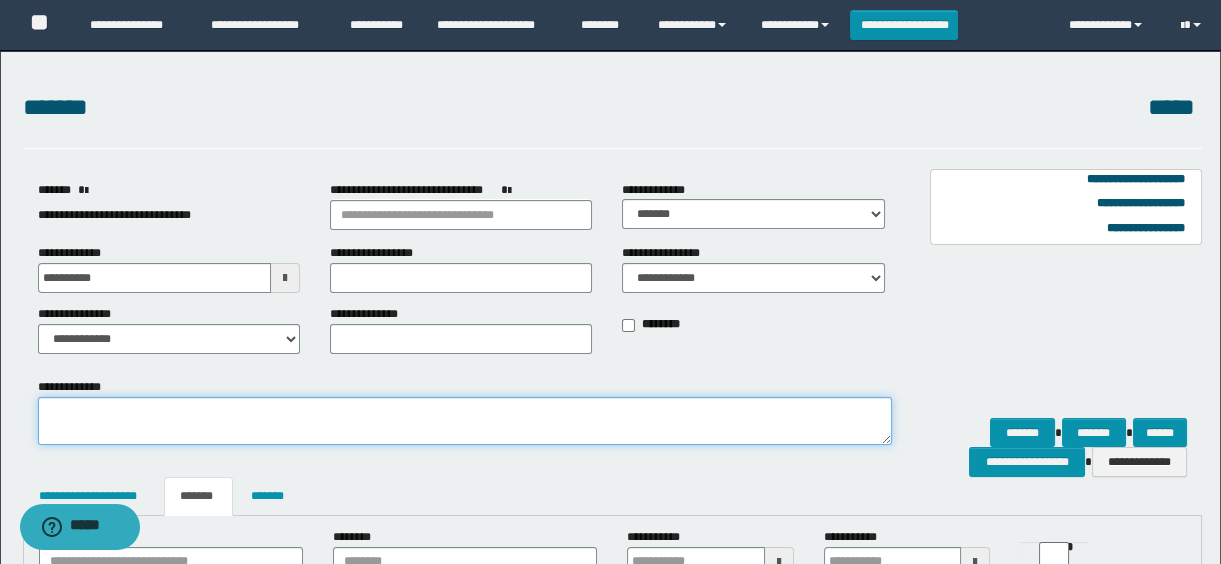 click on "**********" at bounding box center (465, 421) 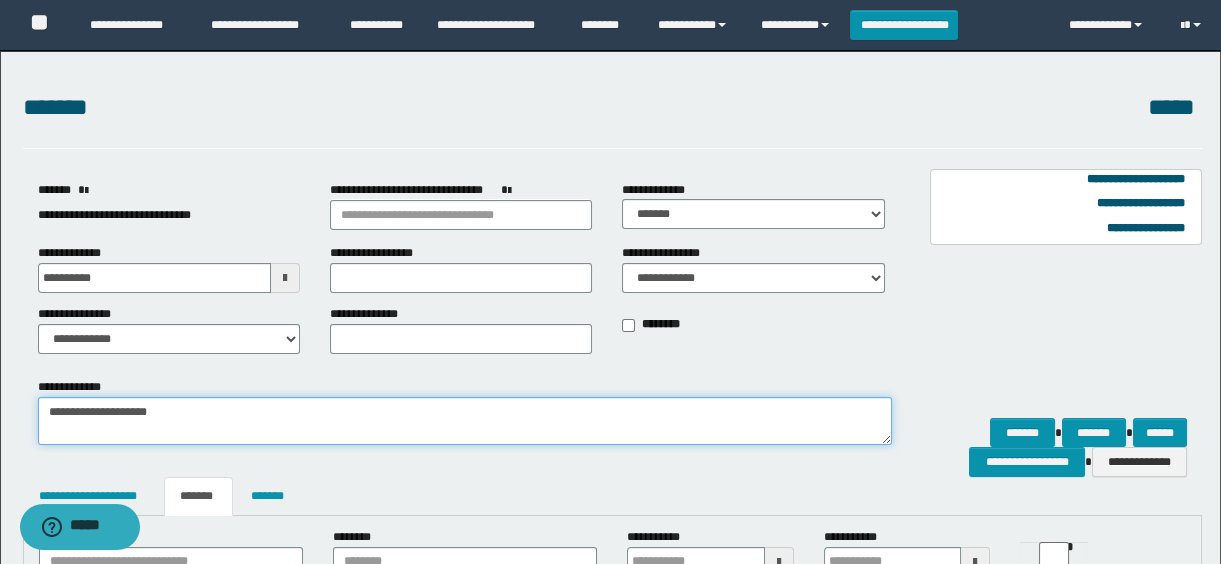 paste on "**********" 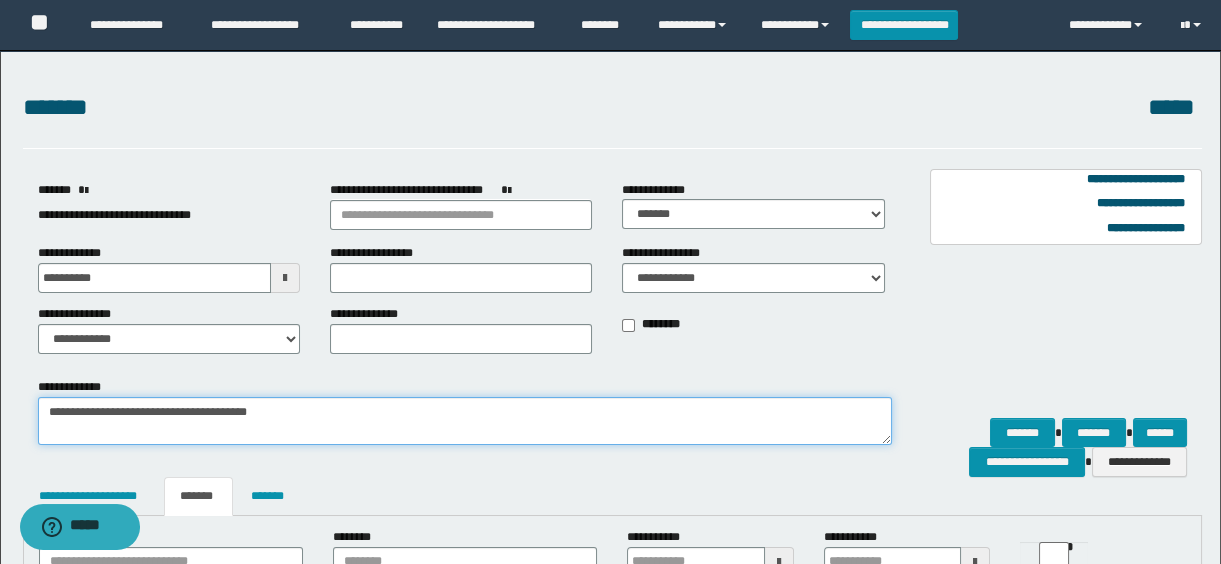 type on "**********" 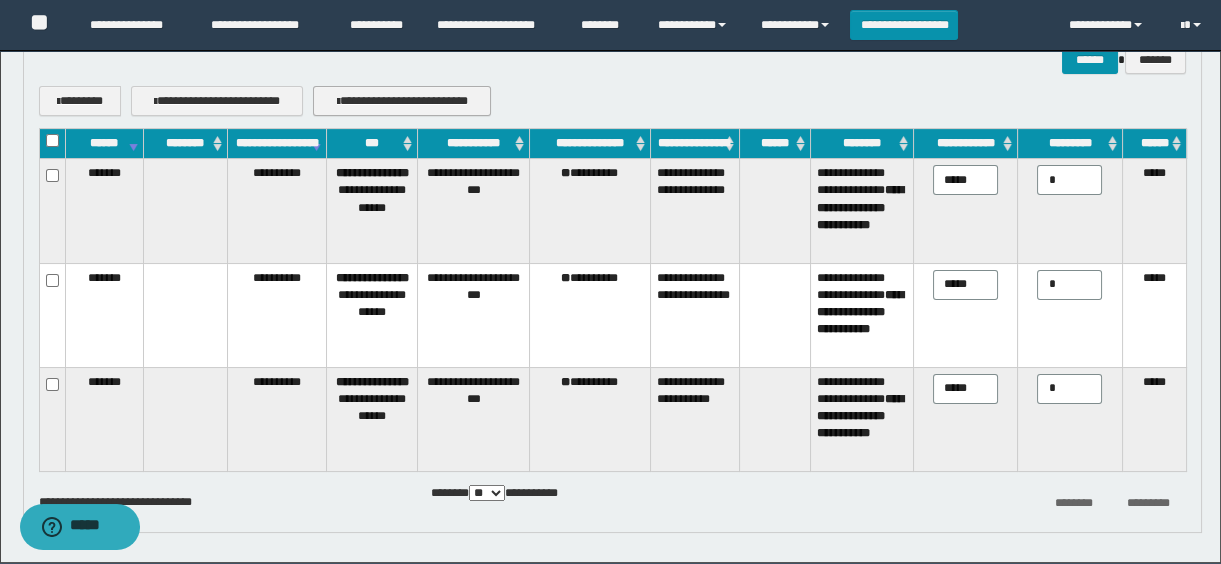 scroll, scrollTop: 622, scrollLeft: 0, axis: vertical 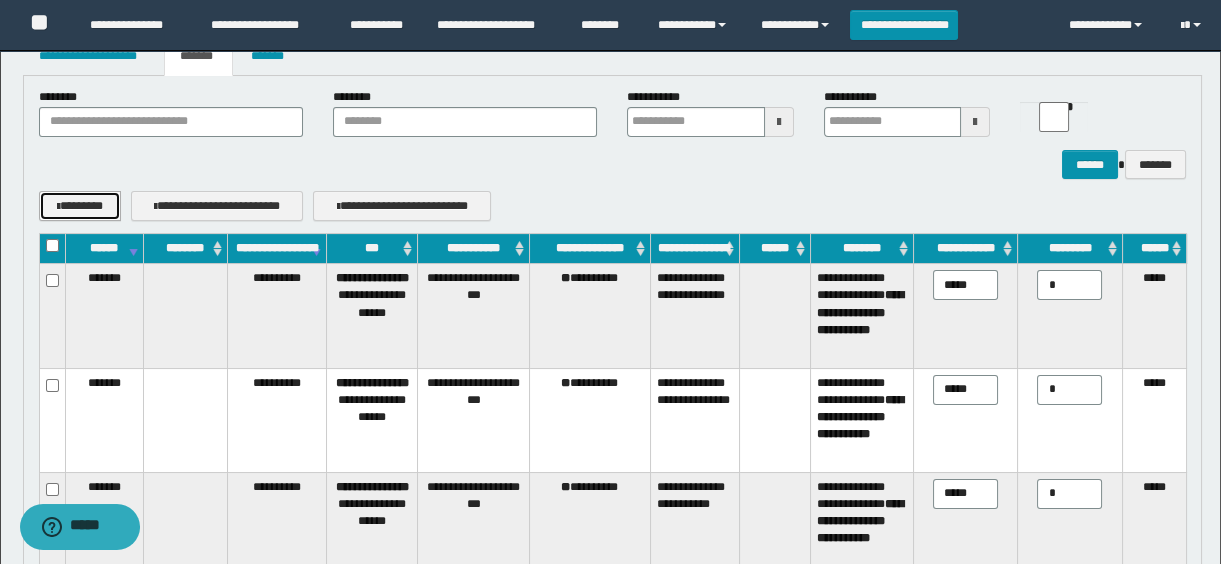 click on "********" at bounding box center [80, 206] 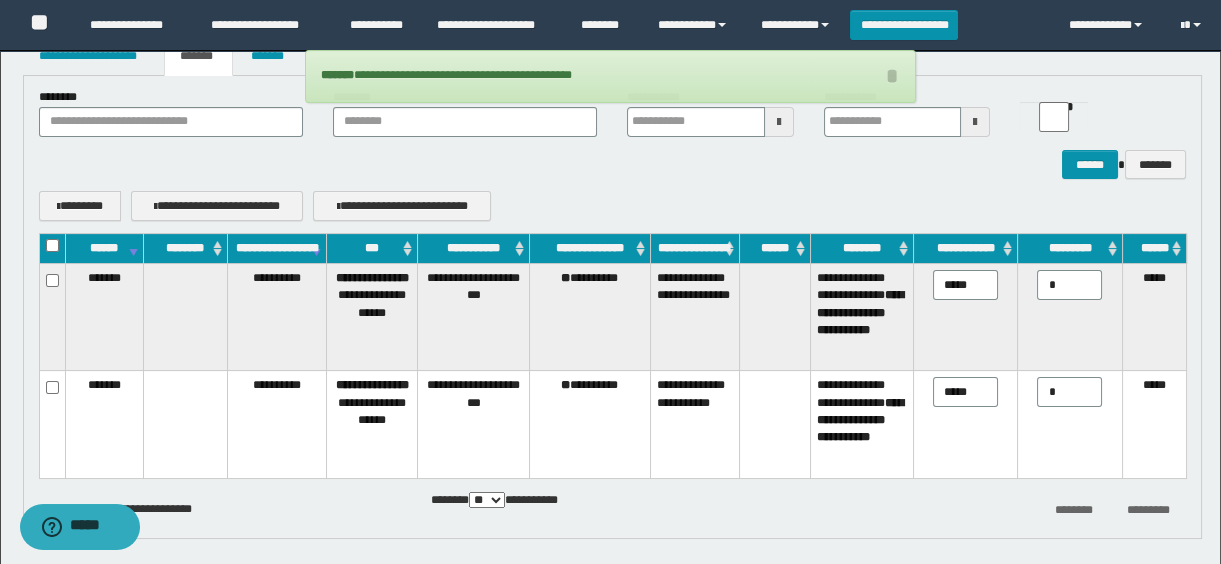 click on "**********" at bounding box center [613, 148] 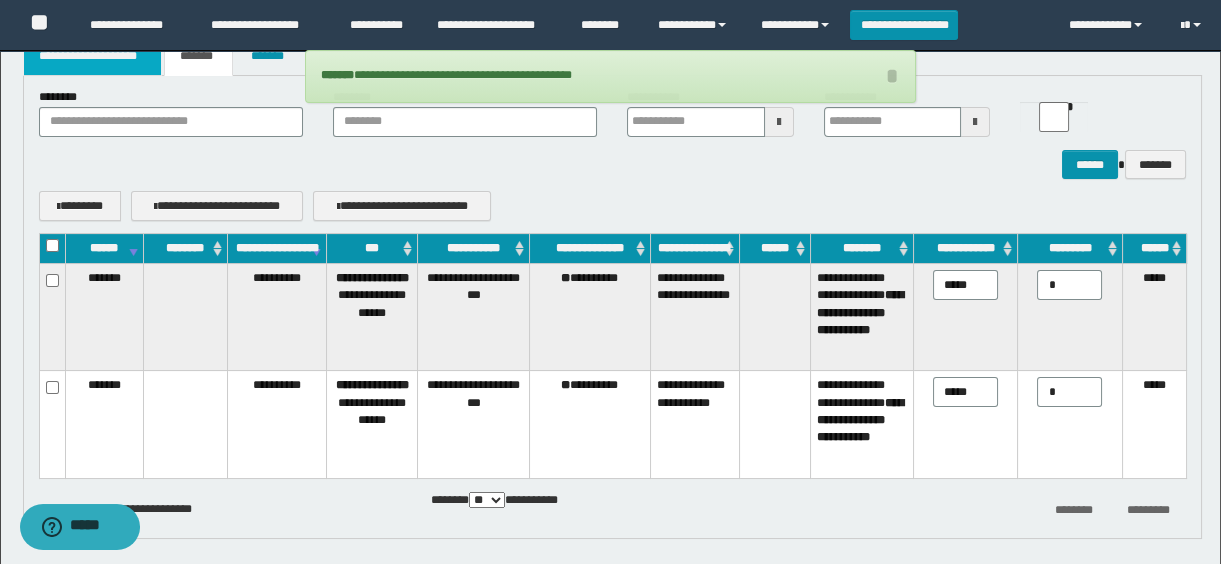 click on "**********" at bounding box center [93, 56] 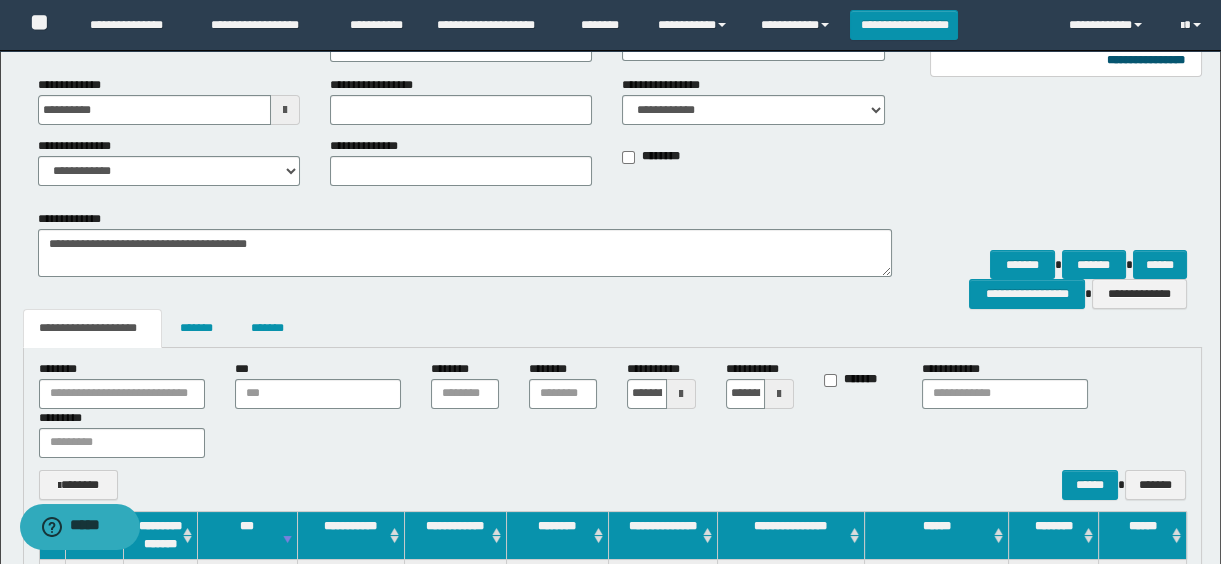 scroll, scrollTop: 440, scrollLeft: 0, axis: vertical 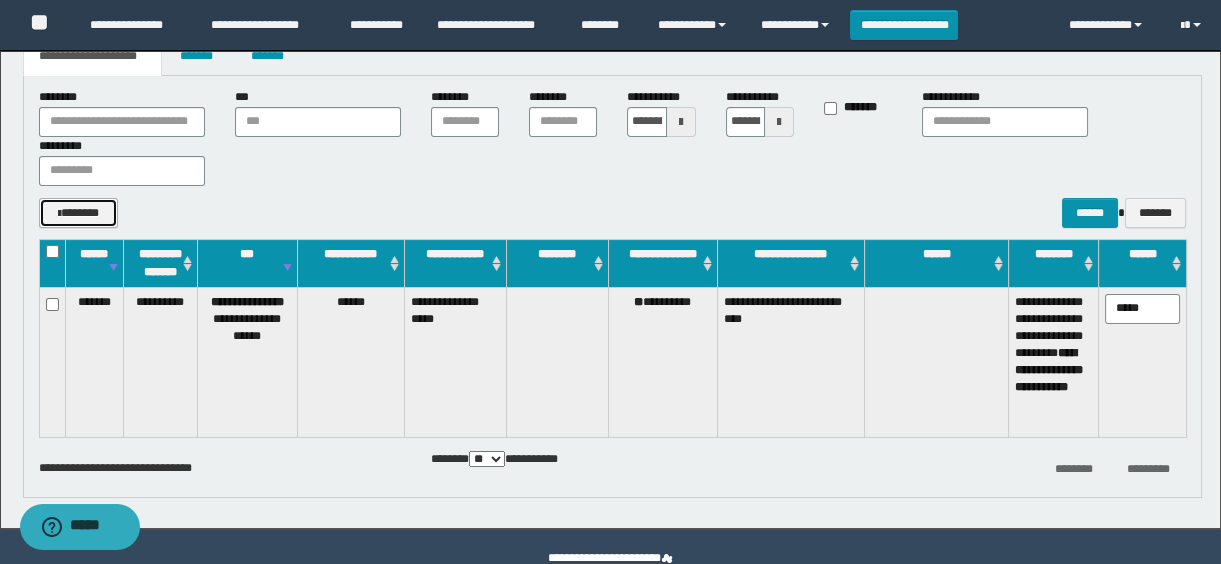 click on "*******" at bounding box center (79, 213) 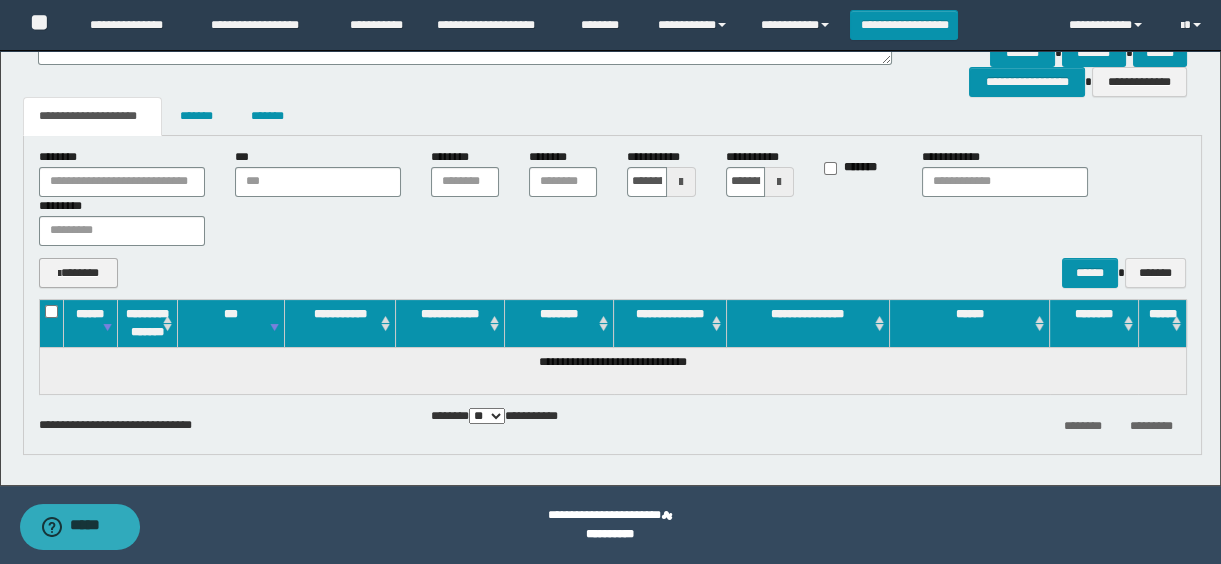 scroll, scrollTop: 380, scrollLeft: 0, axis: vertical 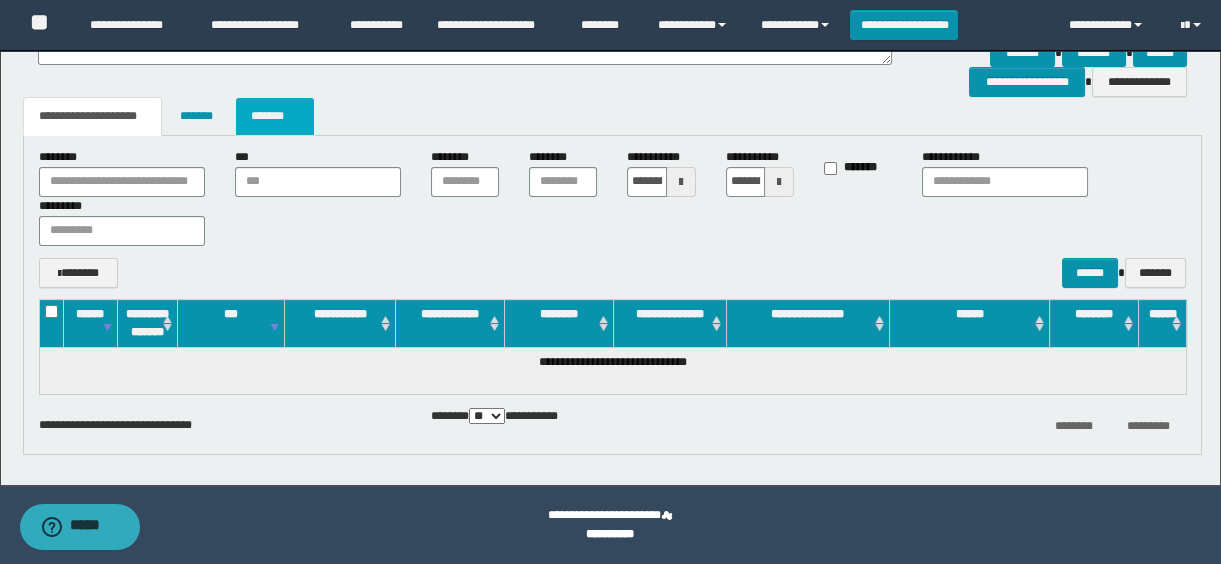 click on "*******" at bounding box center (275, 116) 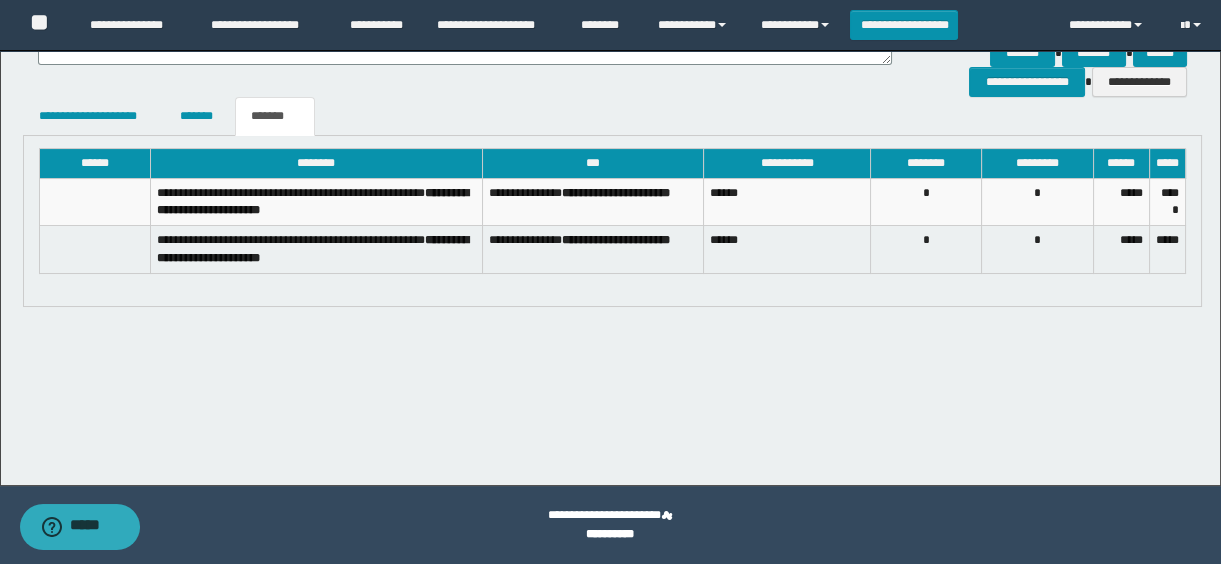 scroll, scrollTop: 230, scrollLeft: 0, axis: vertical 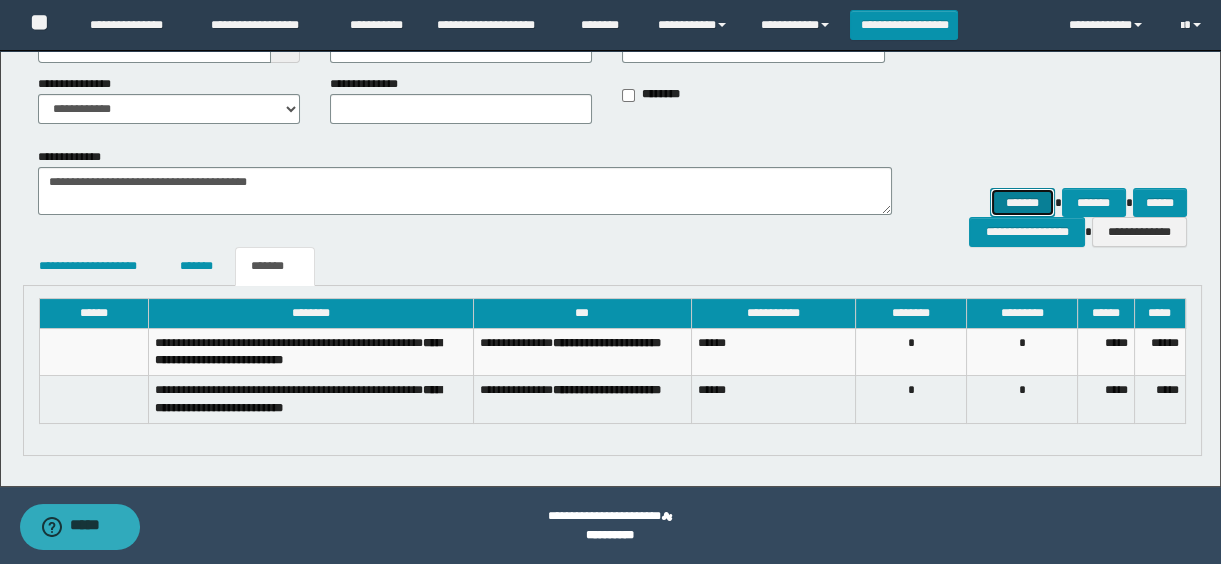 click on "*******" at bounding box center (1022, 203) 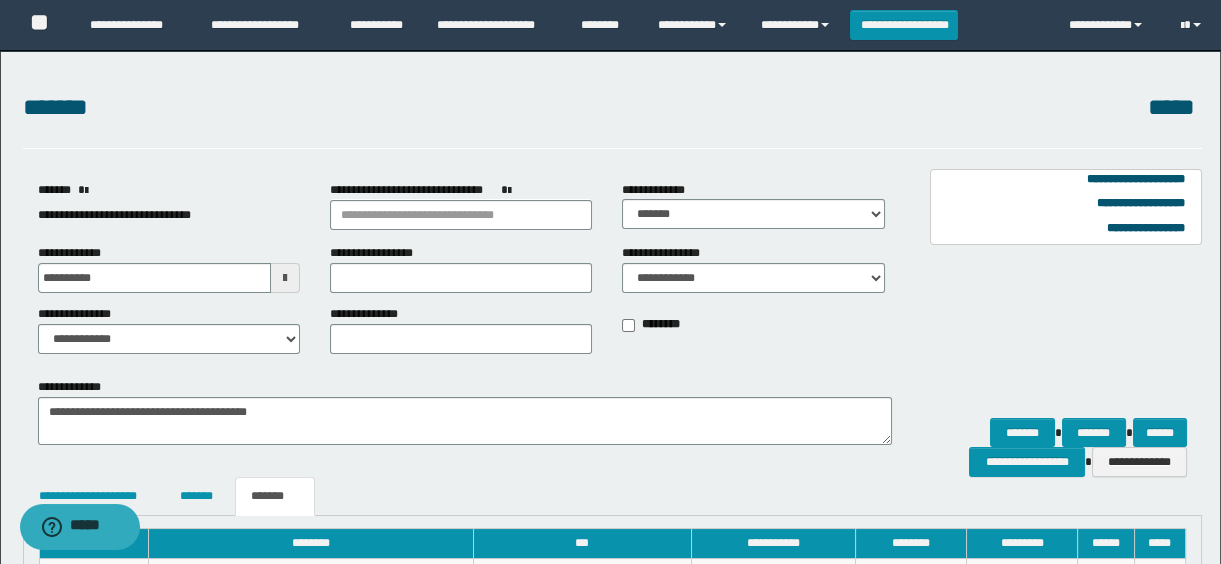 scroll, scrollTop: 230, scrollLeft: 0, axis: vertical 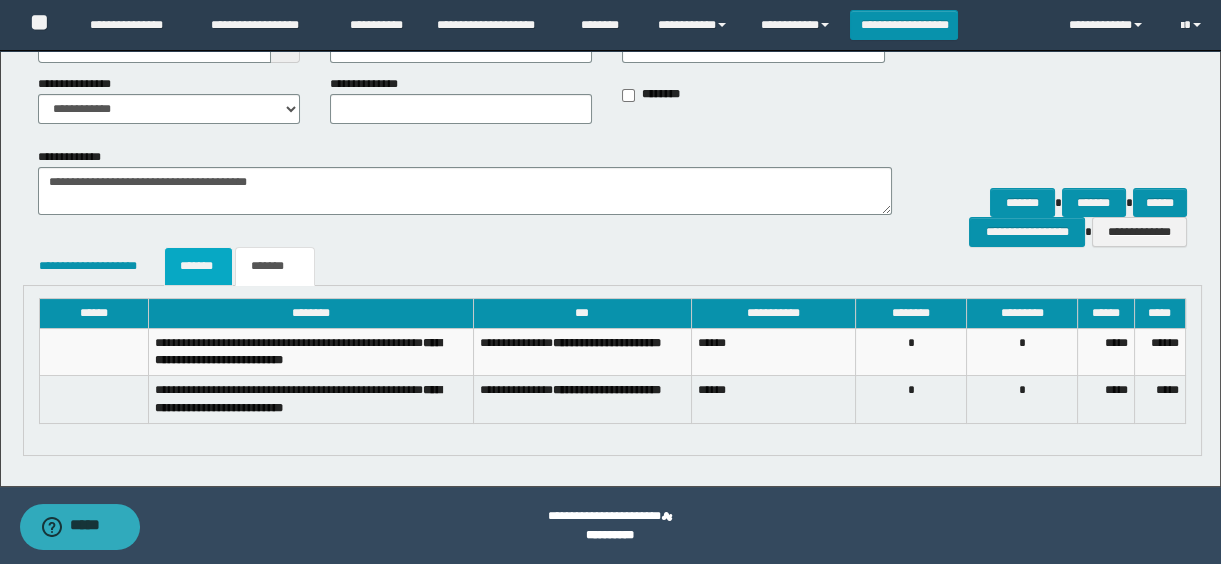 click on "*******" at bounding box center (198, 266) 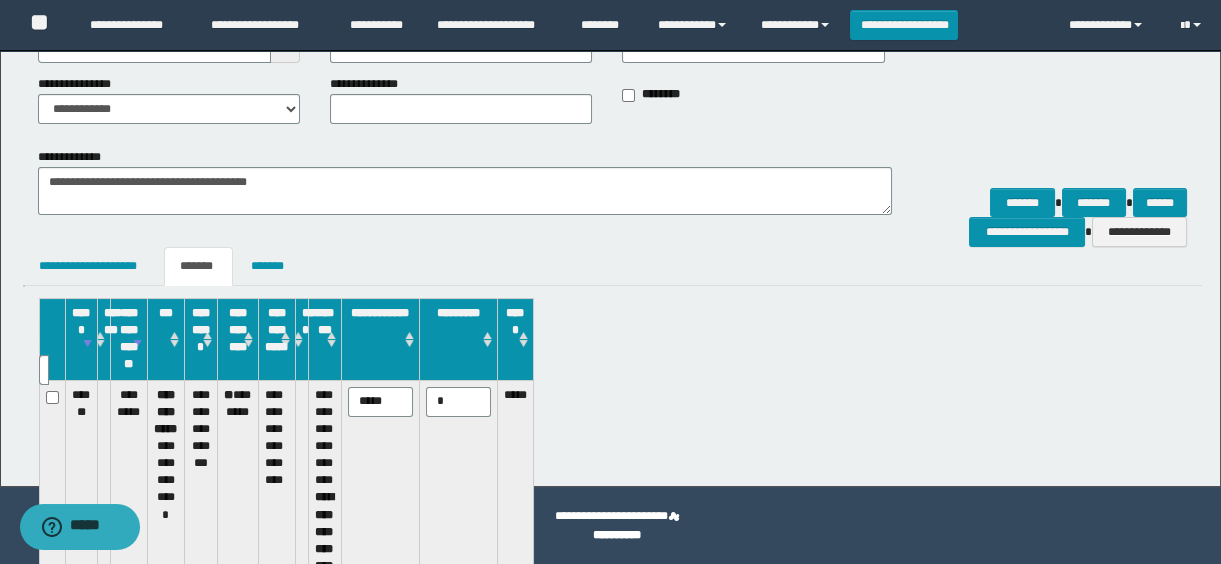 type 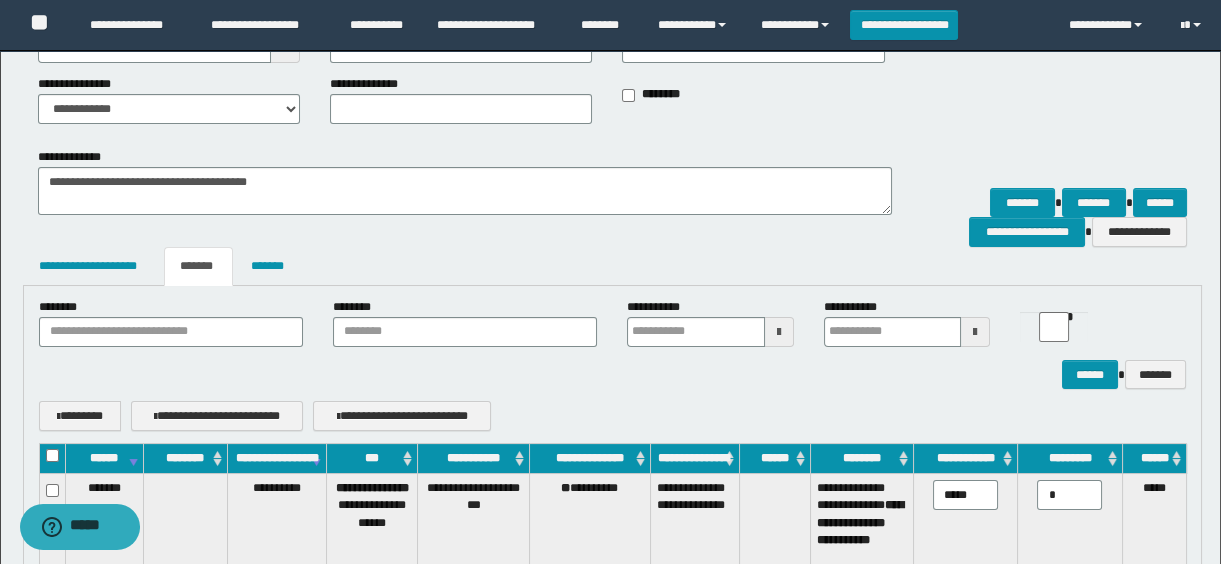 scroll, scrollTop: 594, scrollLeft: 0, axis: vertical 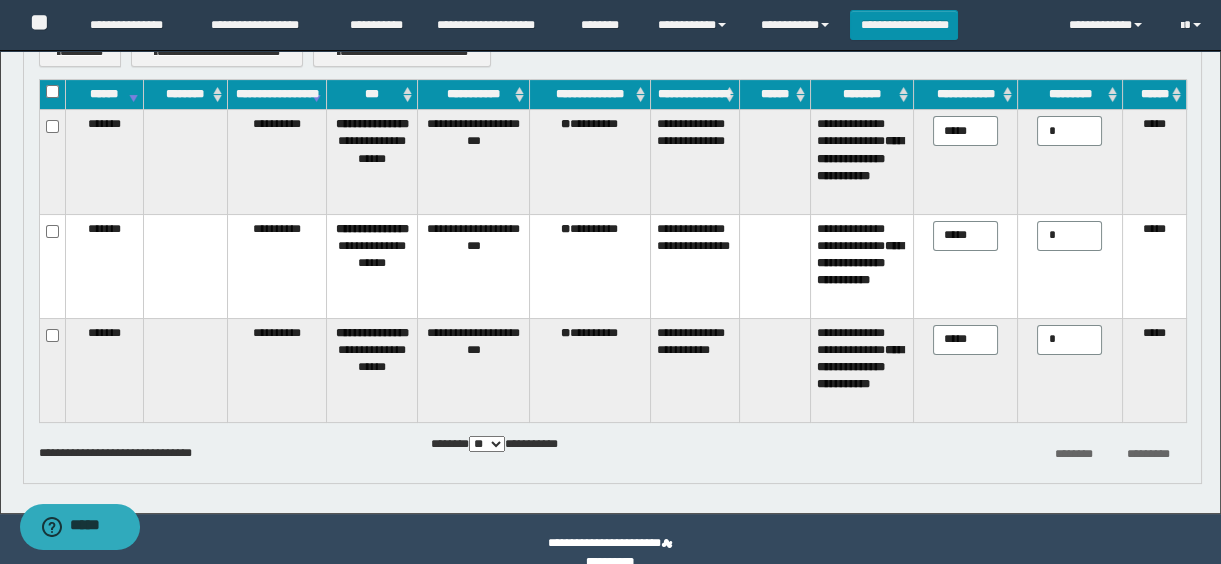 click on "*****" at bounding box center [965, 236] 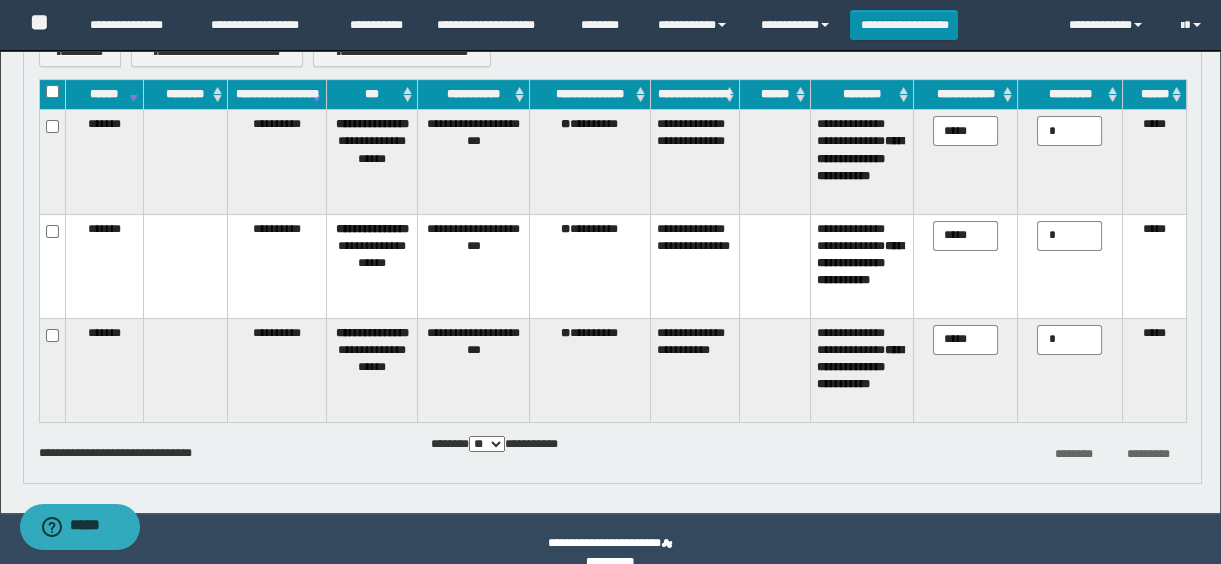 click on "*****" at bounding box center (965, 131) 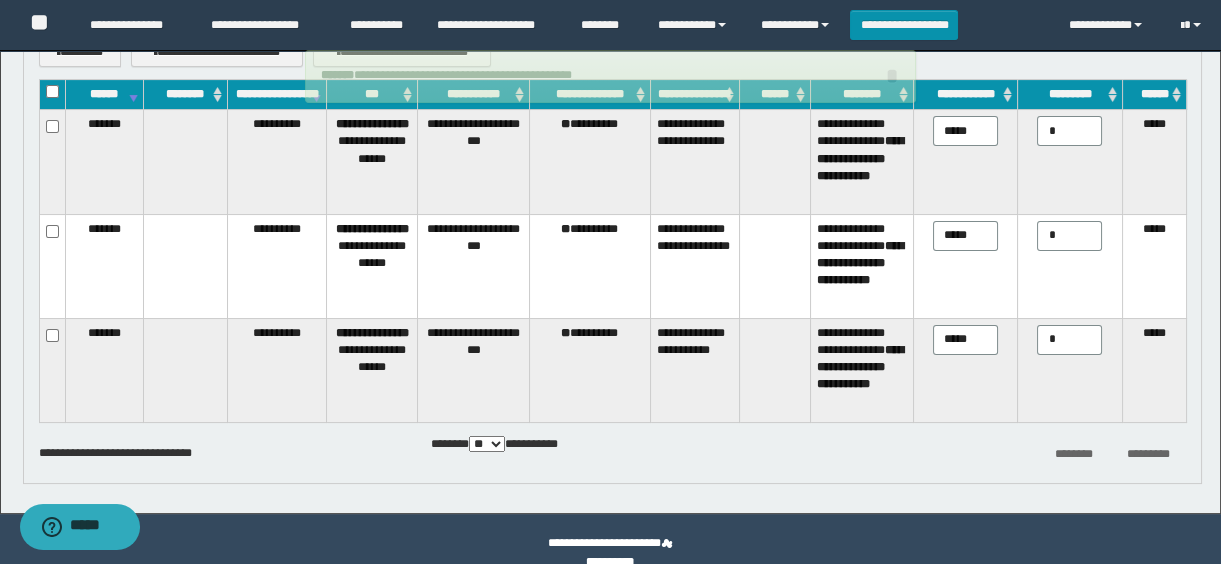 scroll, scrollTop: 230, scrollLeft: 0, axis: vertical 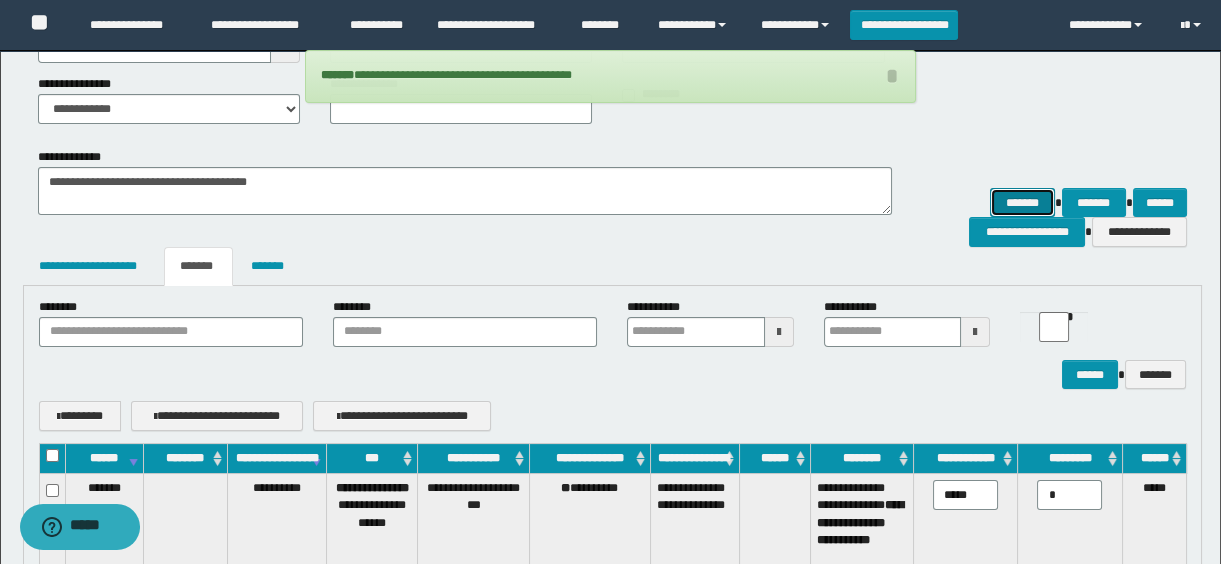 click on "*******" at bounding box center [1022, 203] 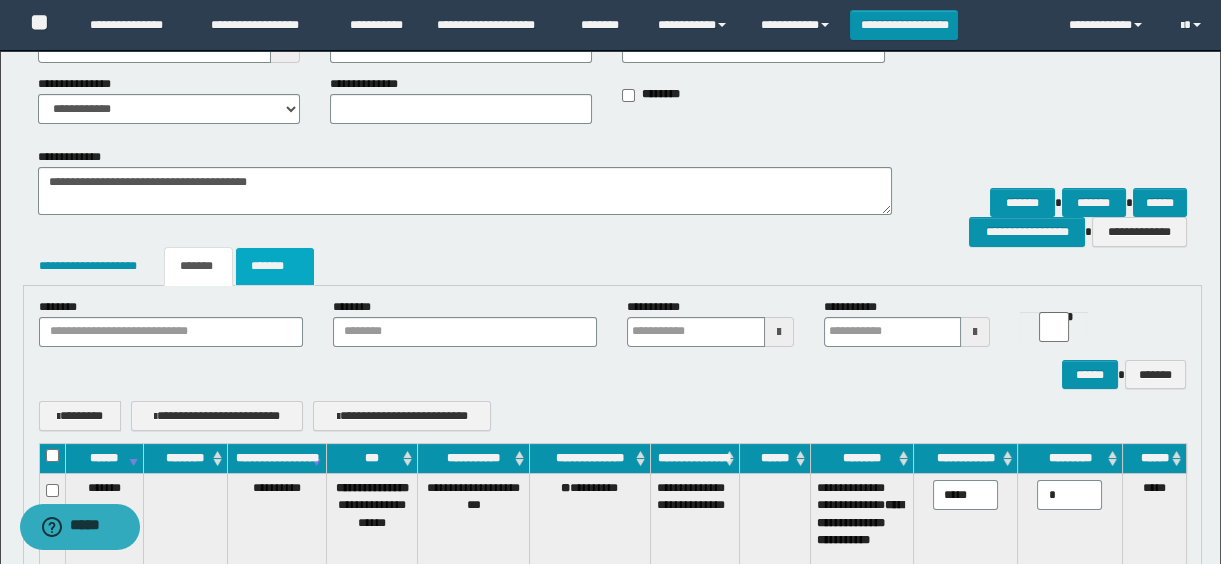 click on "*******" at bounding box center (275, 266) 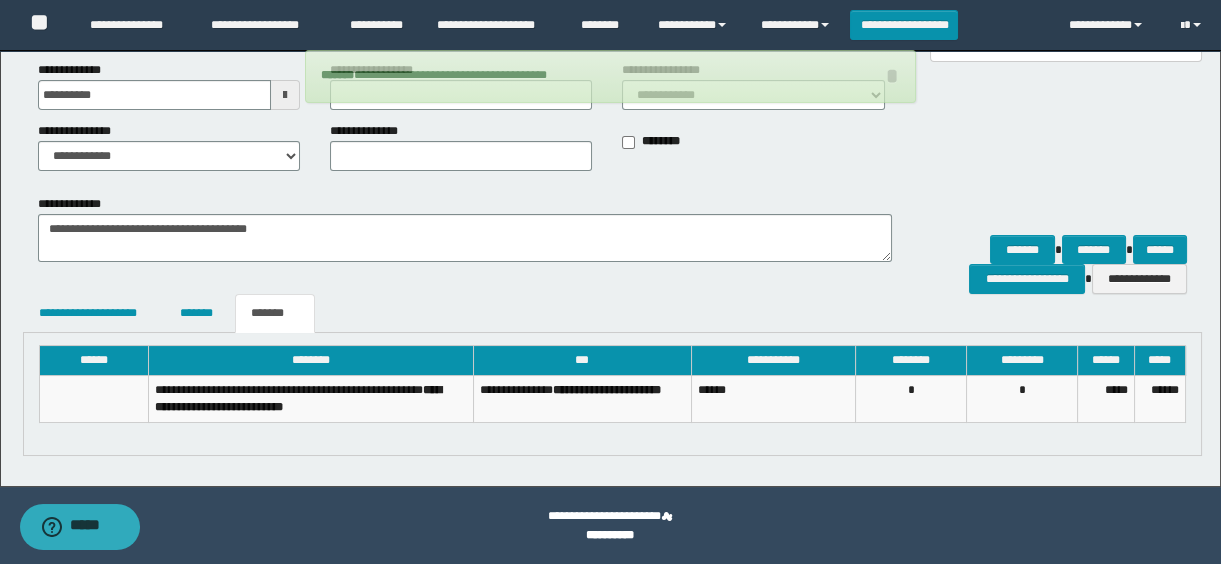 scroll, scrollTop: 0, scrollLeft: 0, axis: both 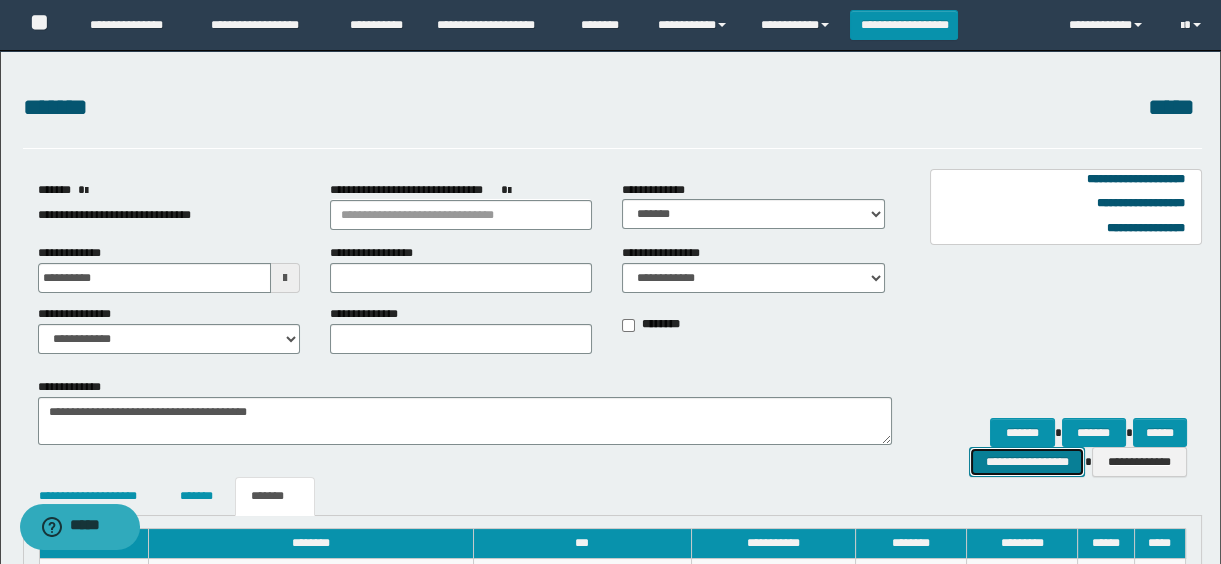 click on "**********" at bounding box center (1026, 462) 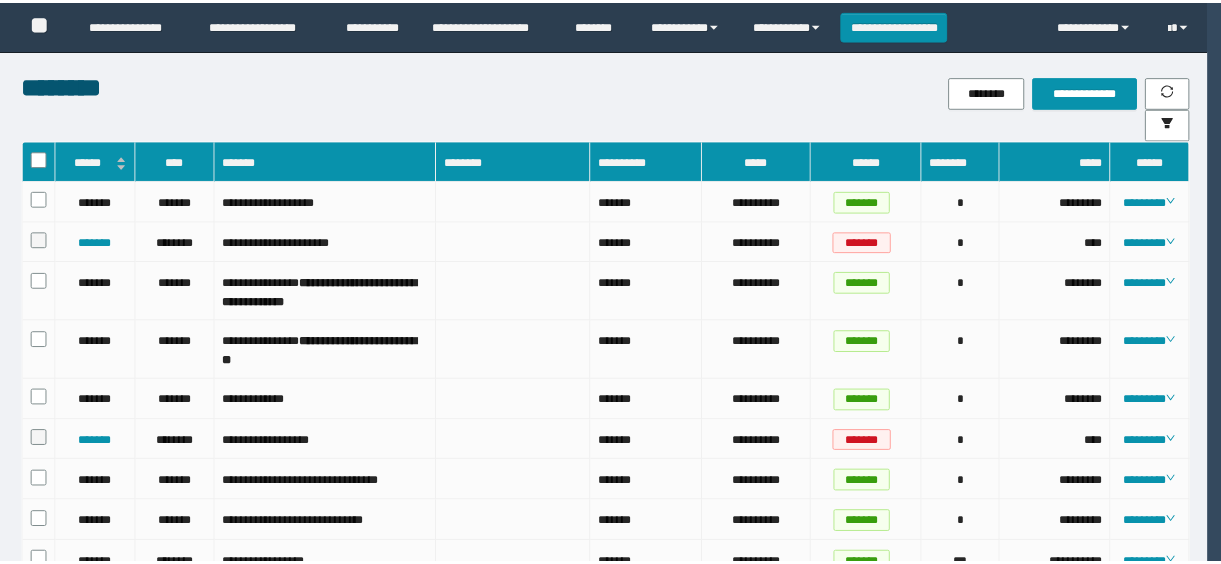 scroll, scrollTop: 0, scrollLeft: 0, axis: both 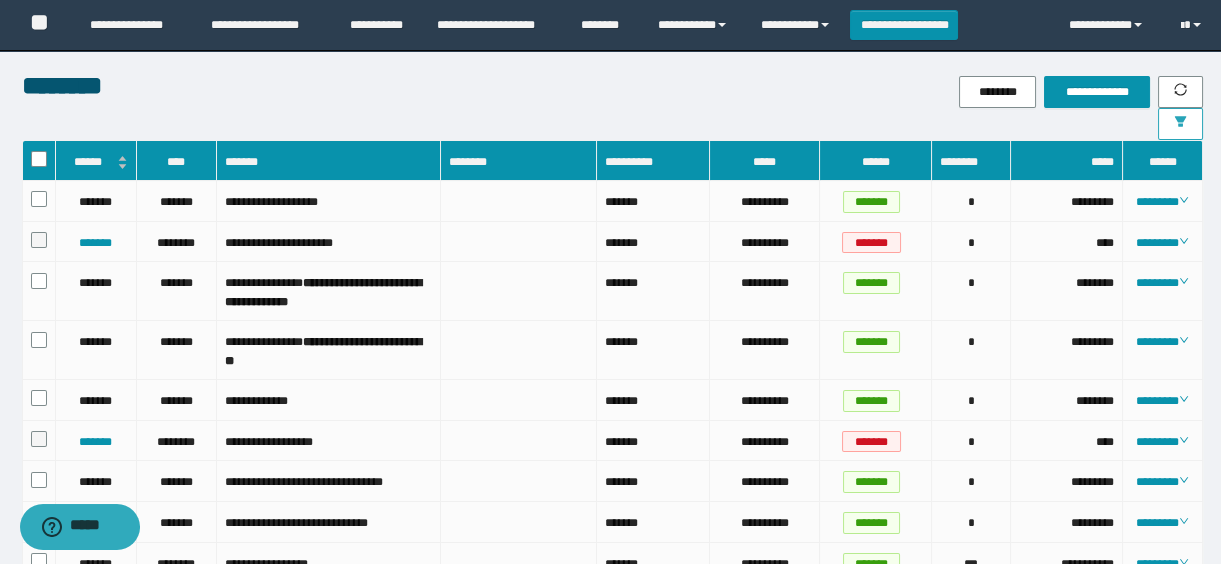 click at bounding box center [1180, 124] 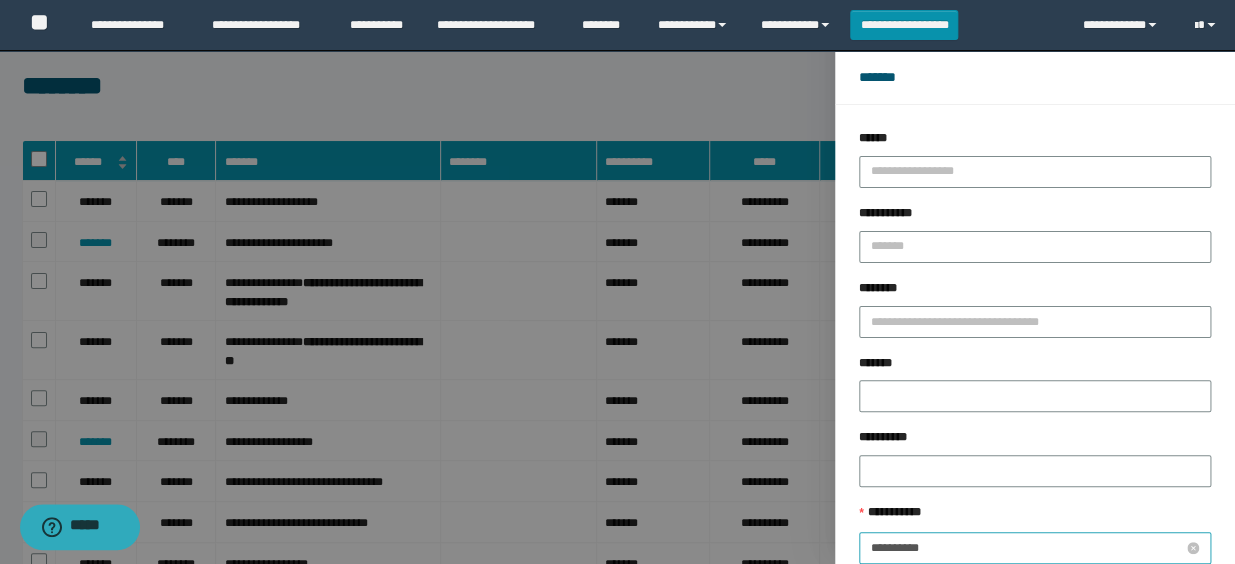 click on "**********" at bounding box center [1027, 548] 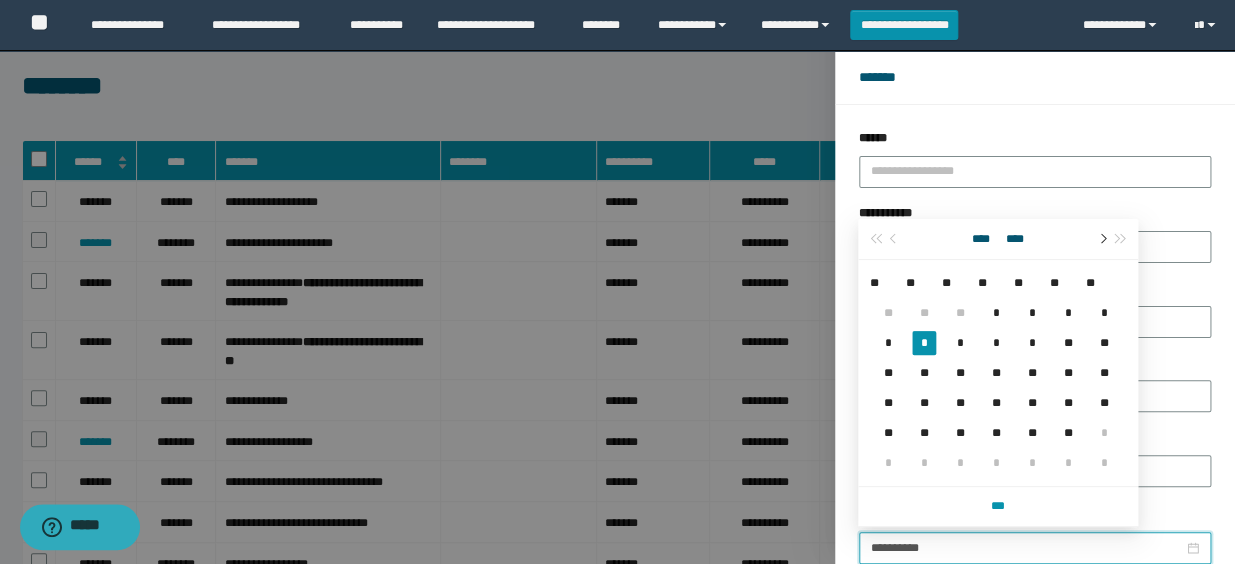 click at bounding box center [1101, 239] 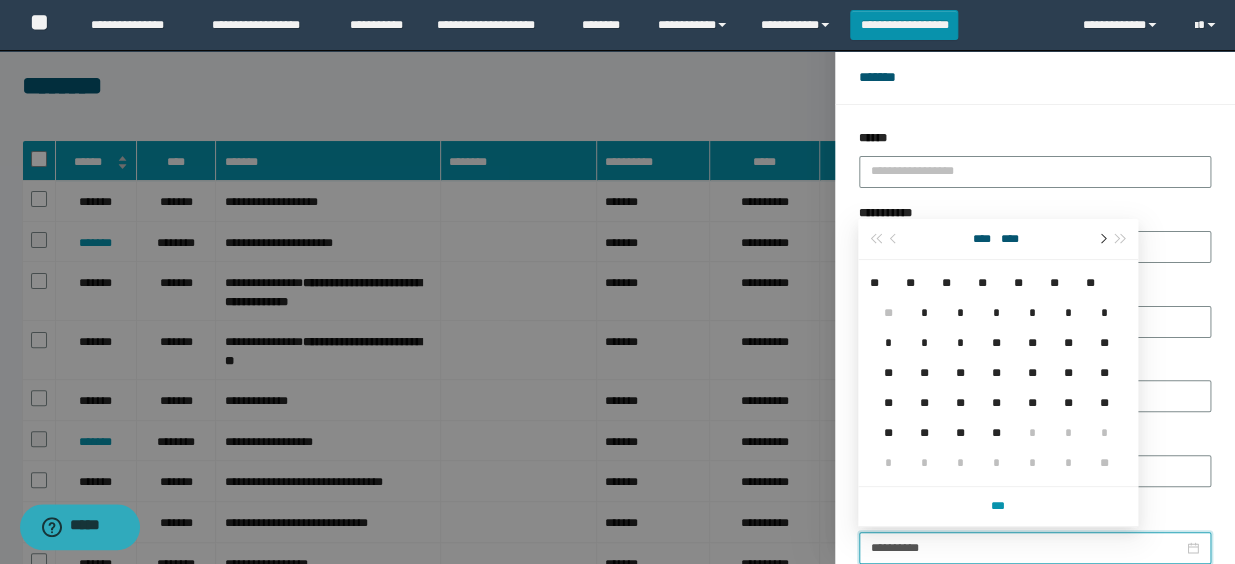 click at bounding box center (1101, 239) 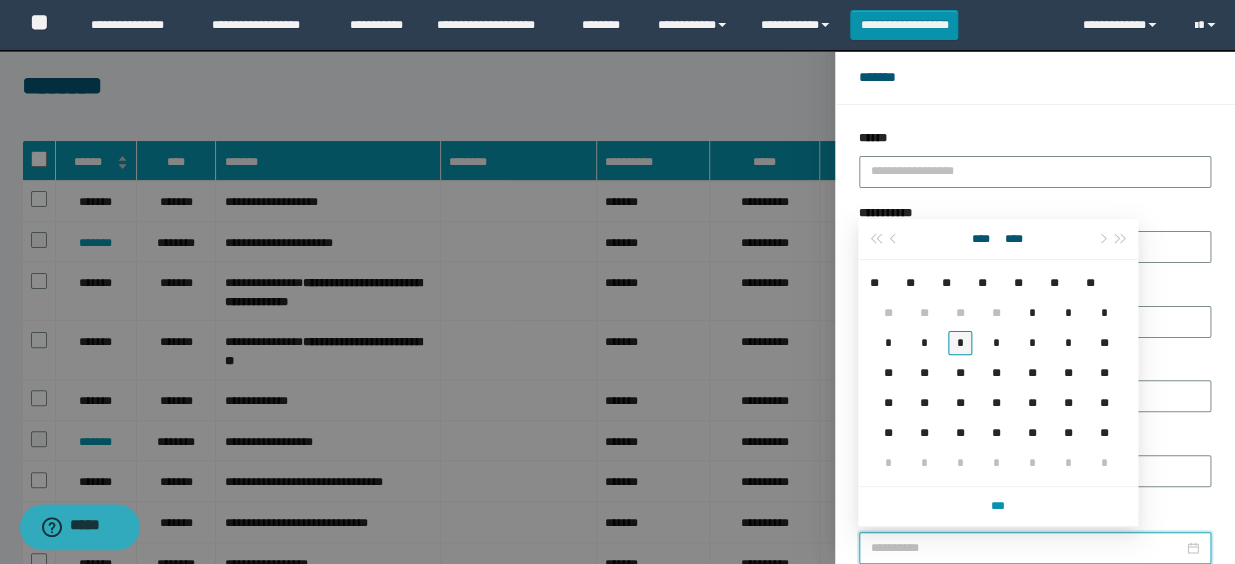 type on "**********" 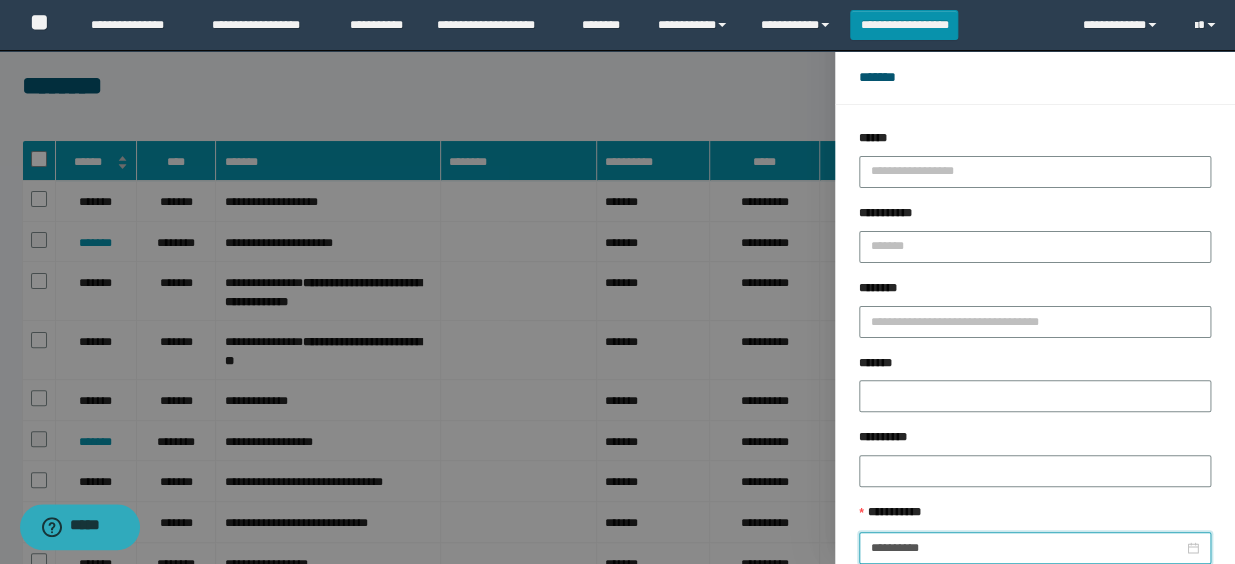 scroll, scrollTop: 112, scrollLeft: 0, axis: vertical 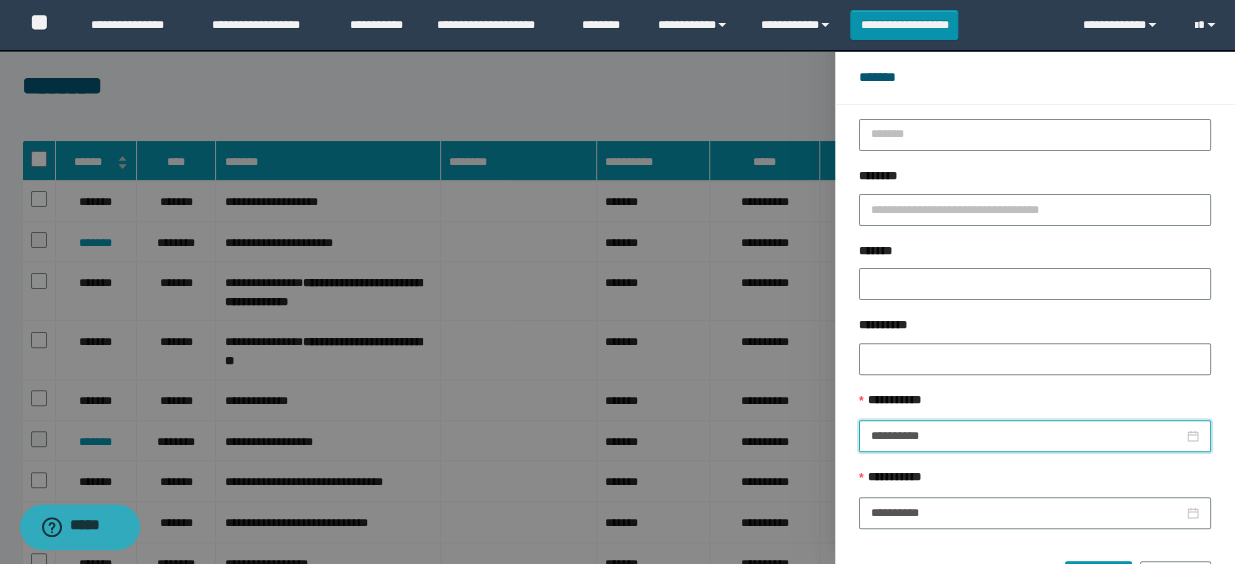 click on "****** *******" at bounding box center (1035, 569) 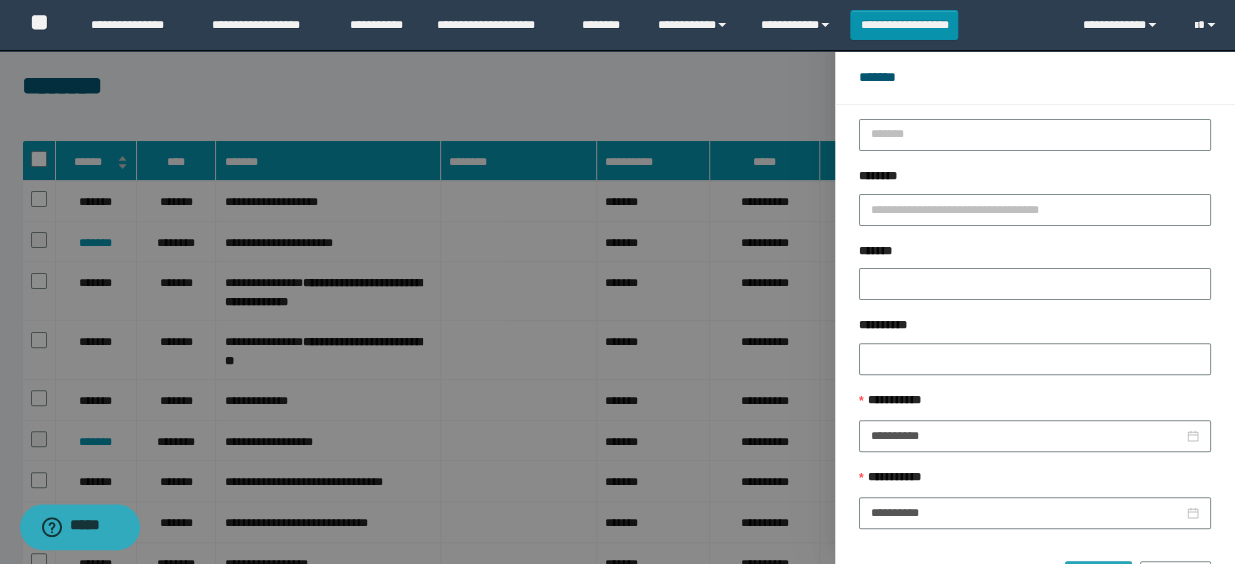 click on "******" at bounding box center [1098, 577] 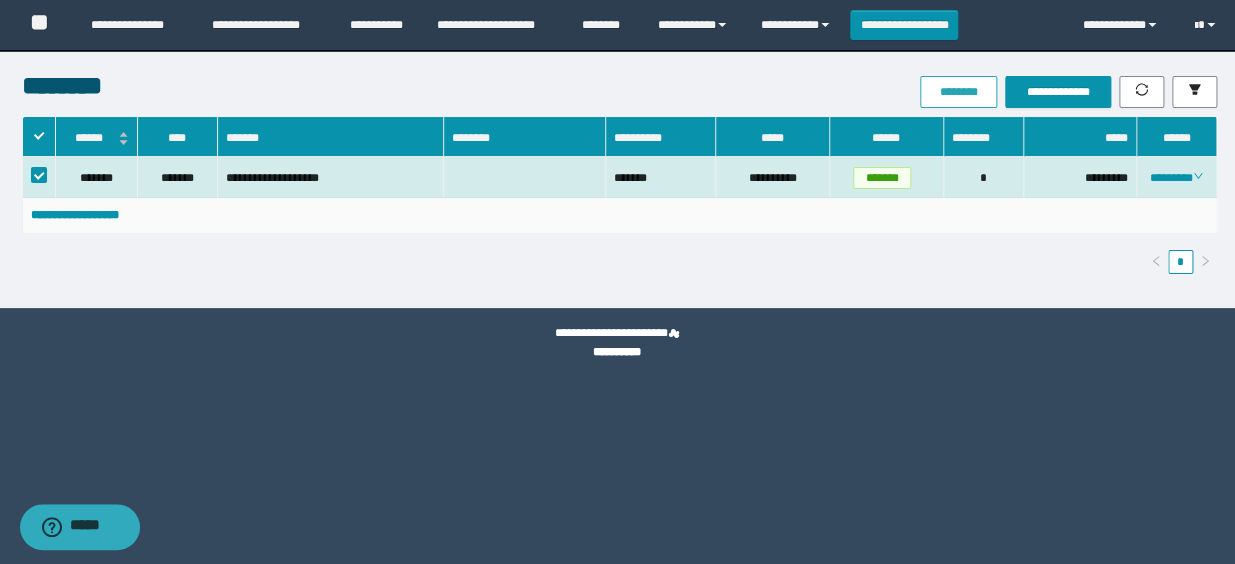 click on "********" at bounding box center [958, 92] 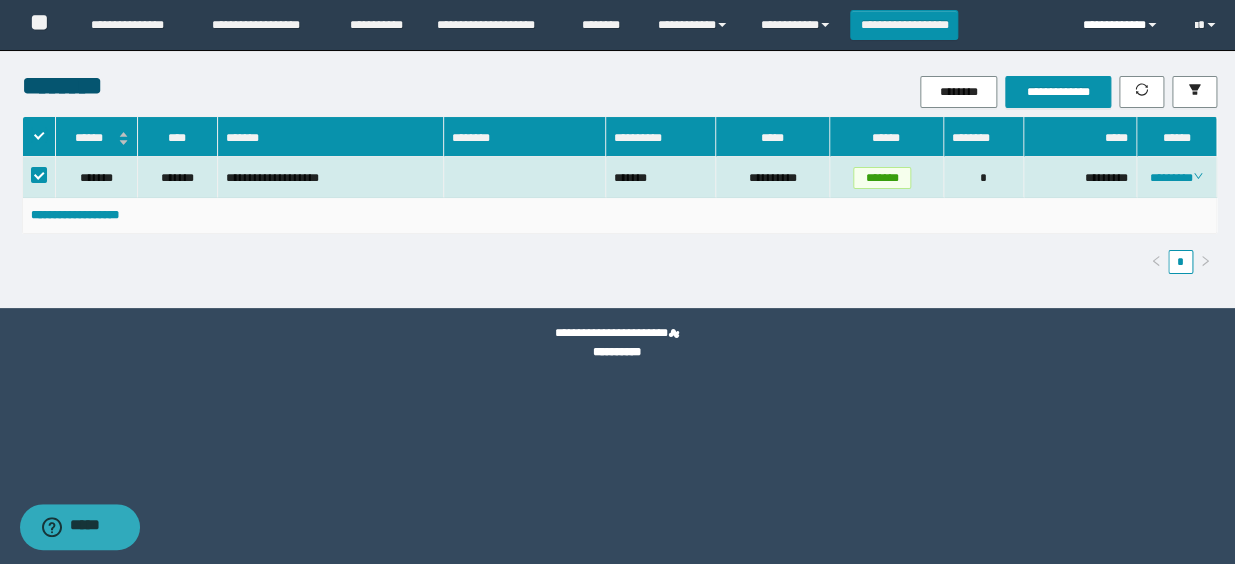 click on "**********" at bounding box center (1124, 25) 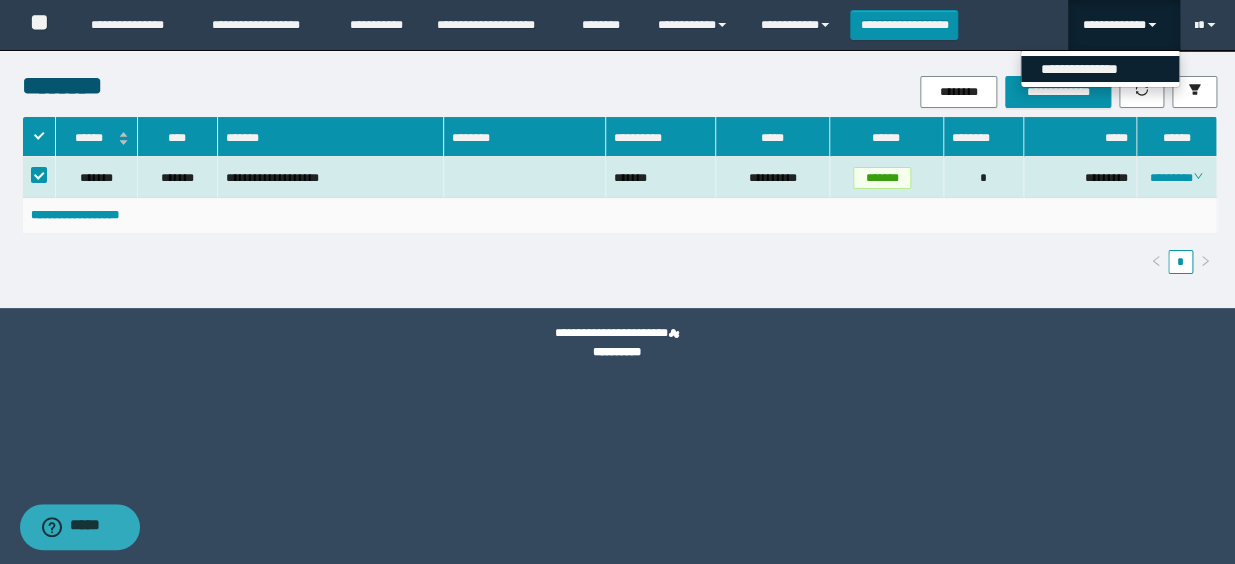 click on "**********" at bounding box center [1100, 69] 